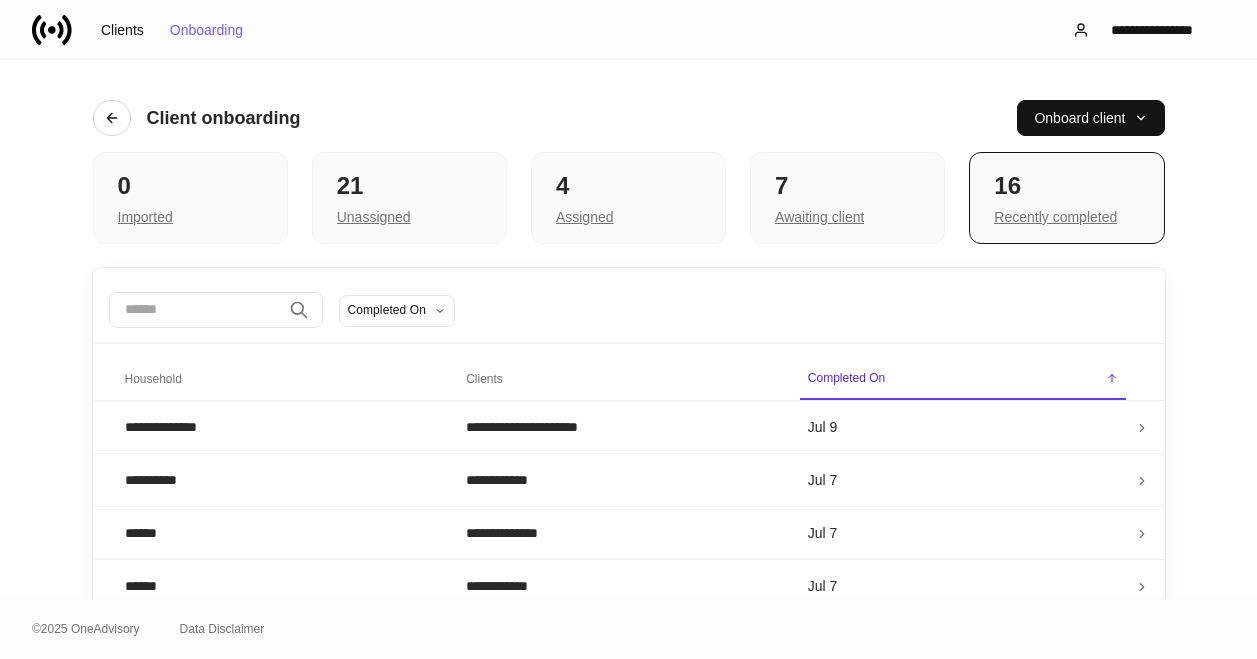 scroll, scrollTop: 0, scrollLeft: 0, axis: both 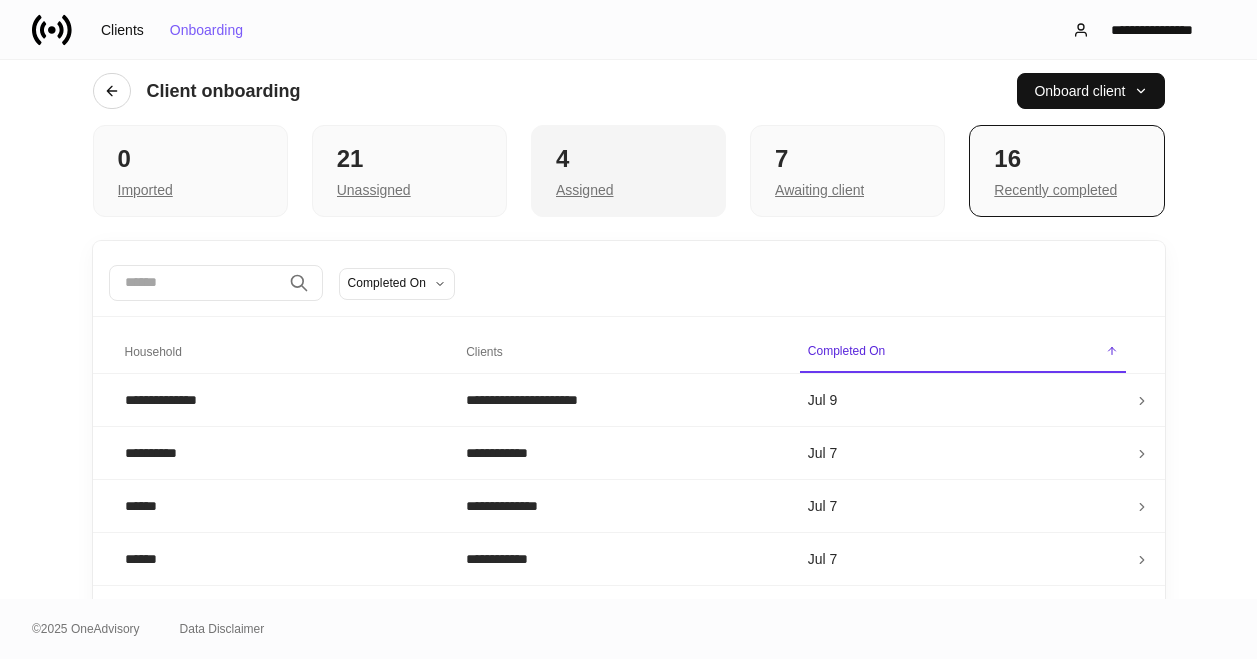 click on "Assigned" at bounding box center (628, 188) 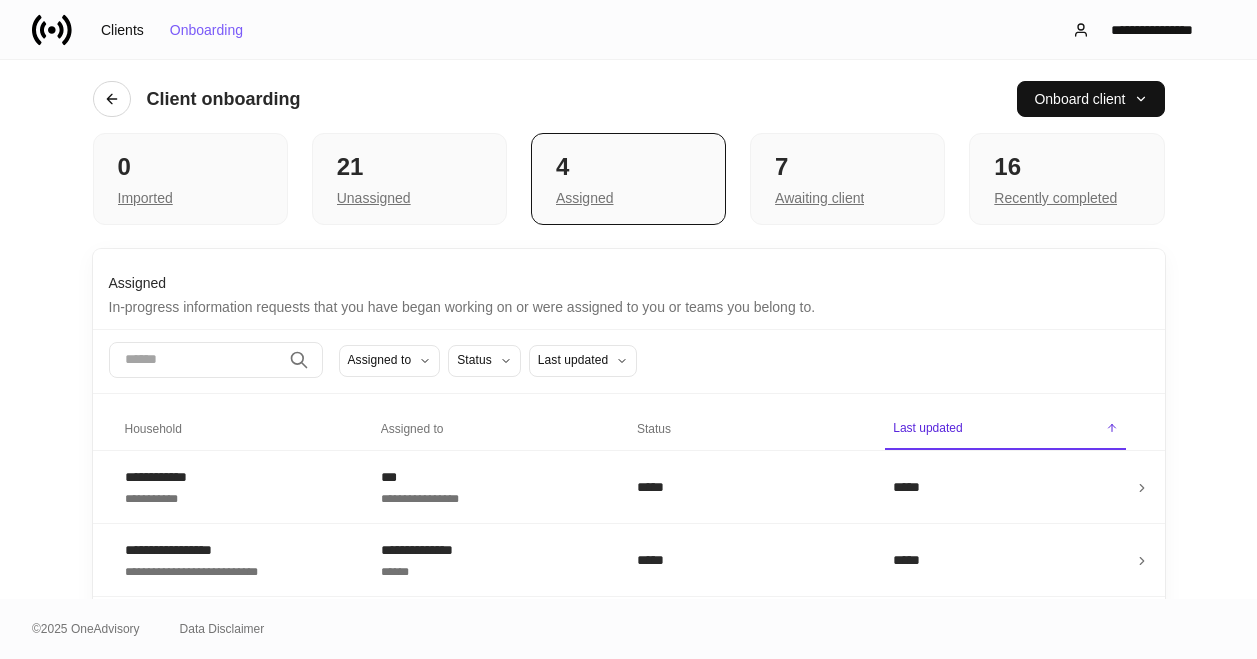 scroll, scrollTop: 0, scrollLeft: 0, axis: both 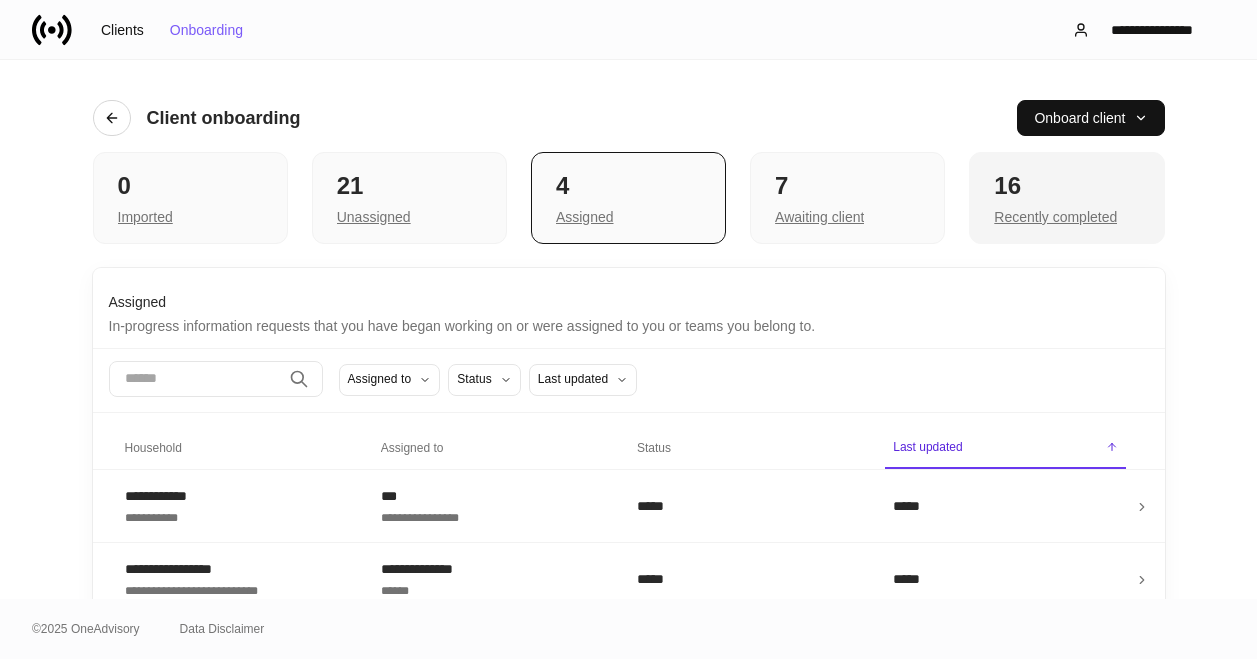 click on "16" at bounding box center (1066, 186) 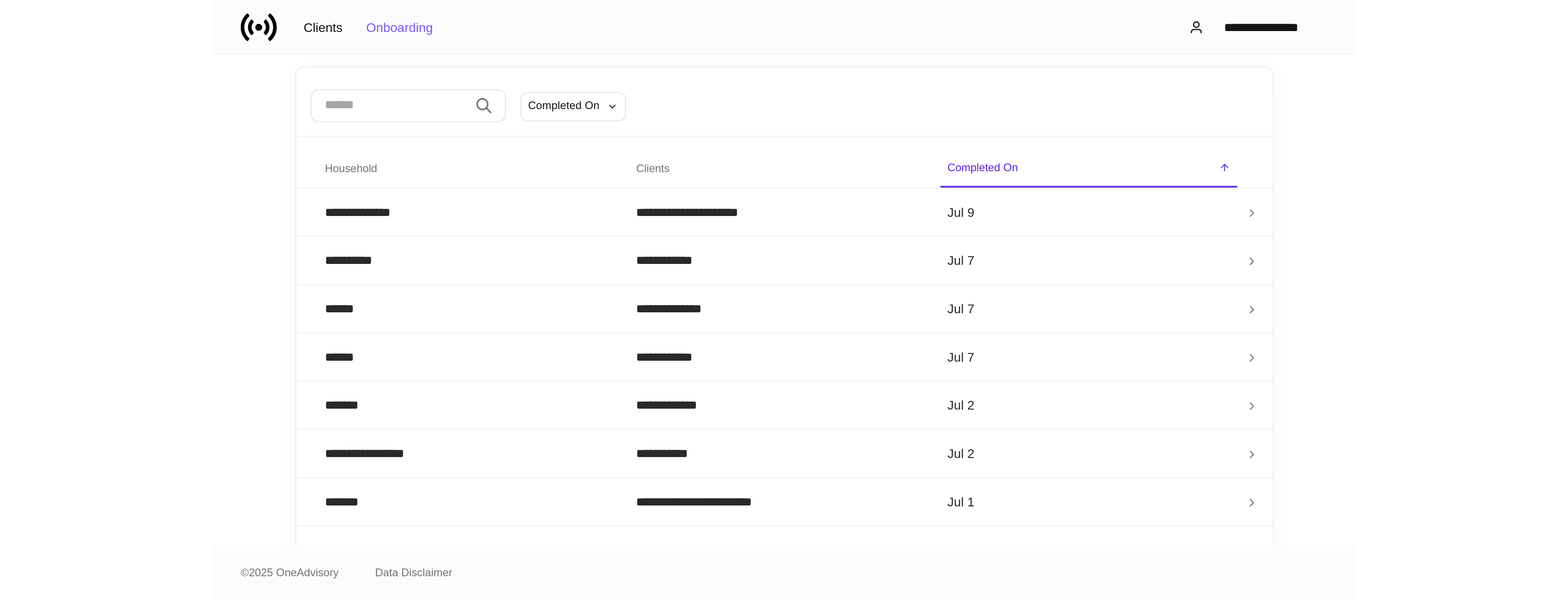scroll, scrollTop: 0, scrollLeft: 0, axis: both 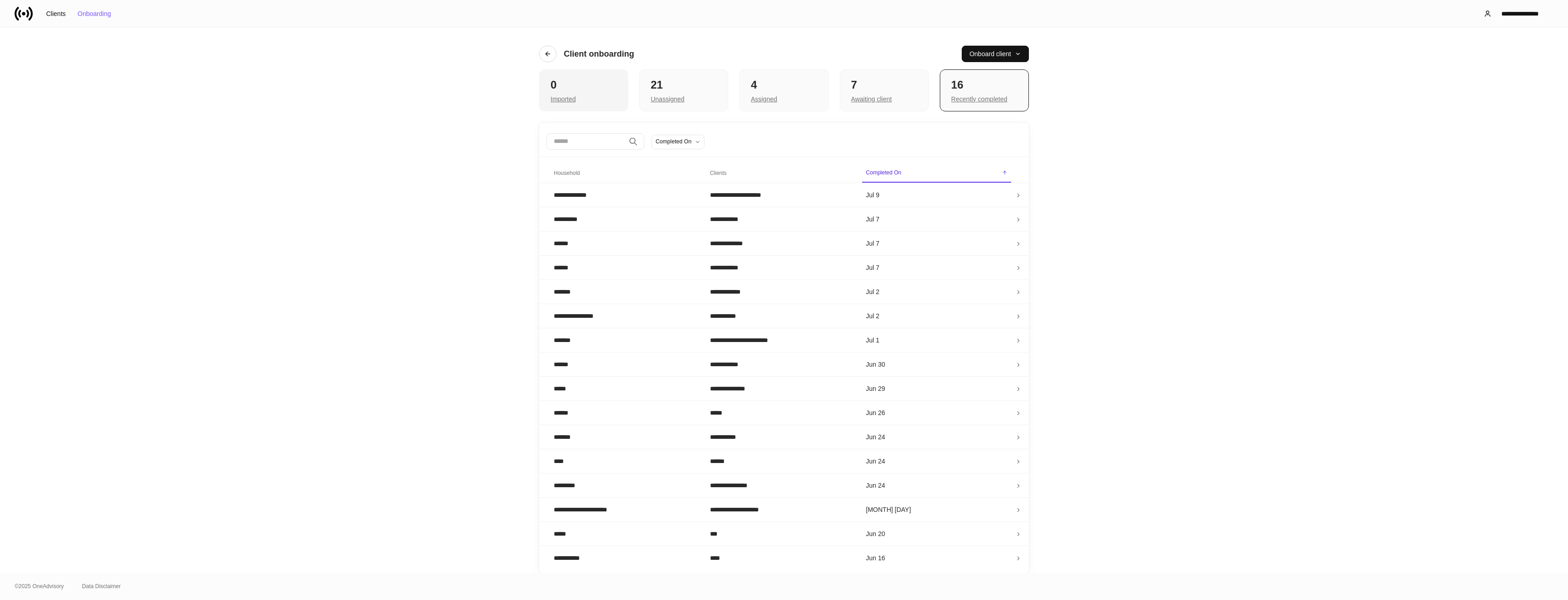 click on "0" at bounding box center (583, 85) 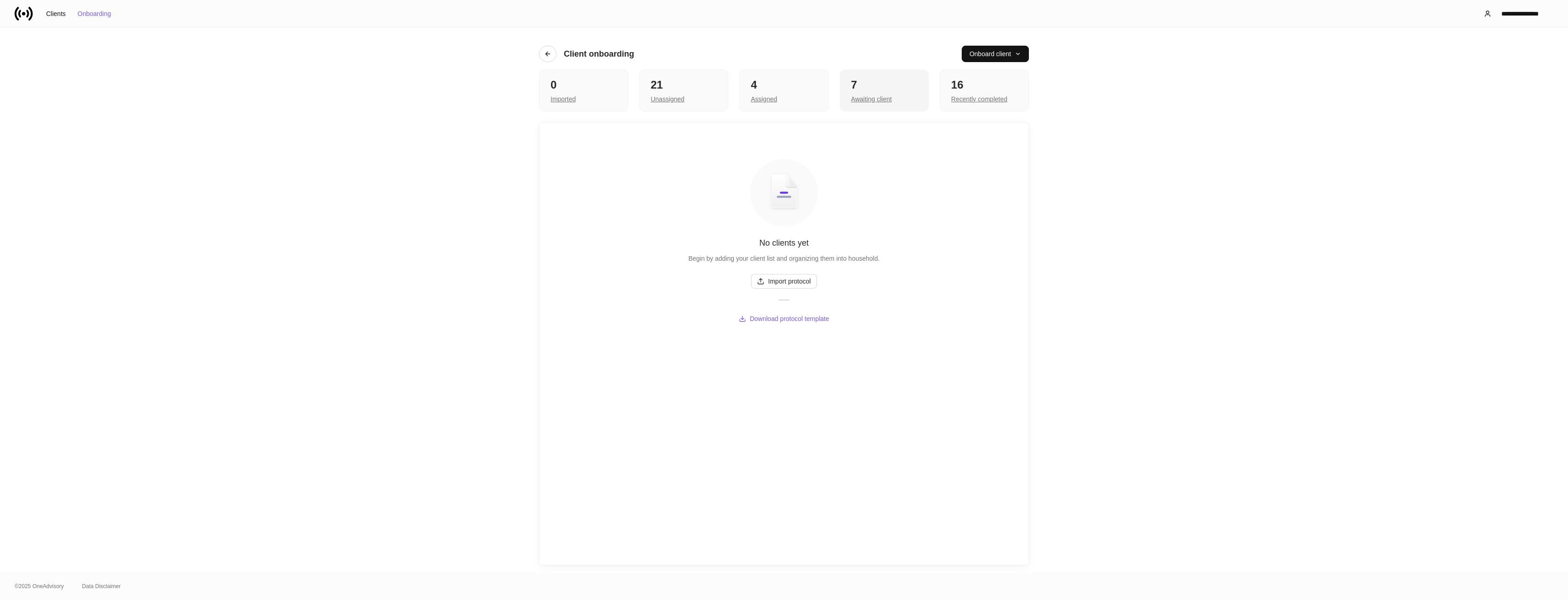 click on "7 Awaiting client" at bounding box center [884, 90] 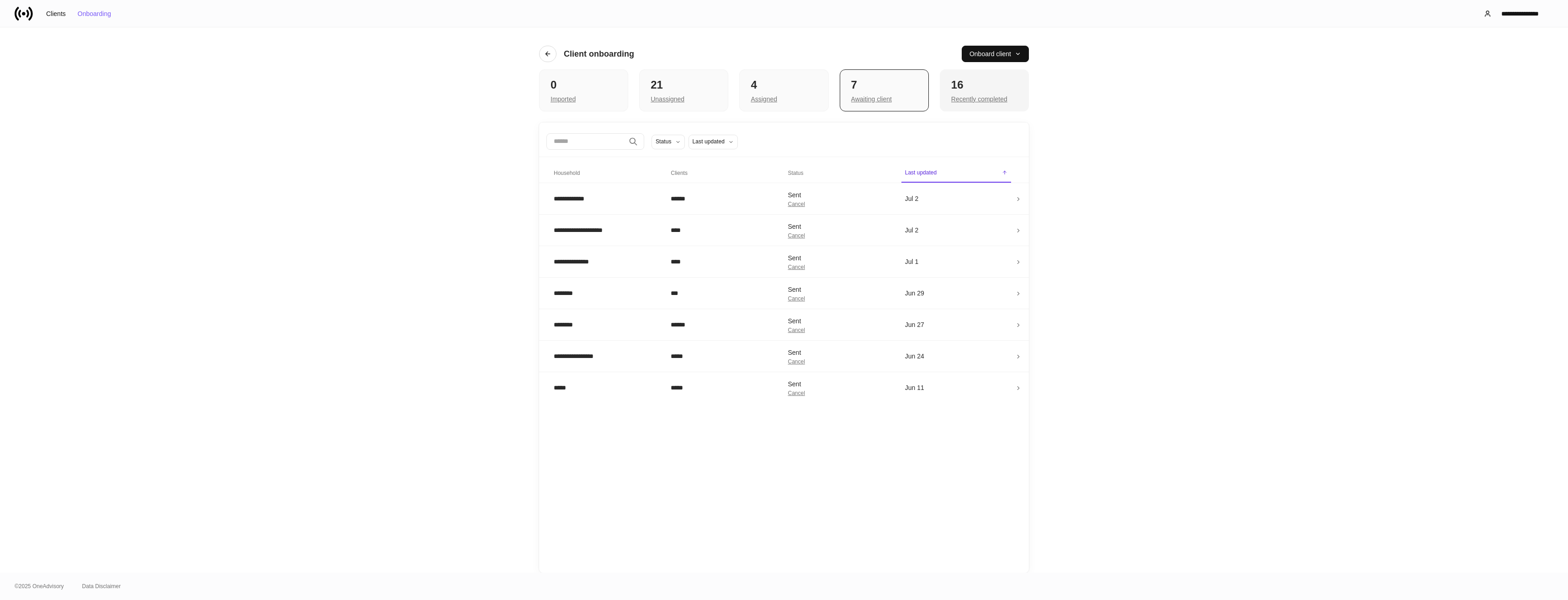 click on "16 Recently completed" at bounding box center [984, 90] 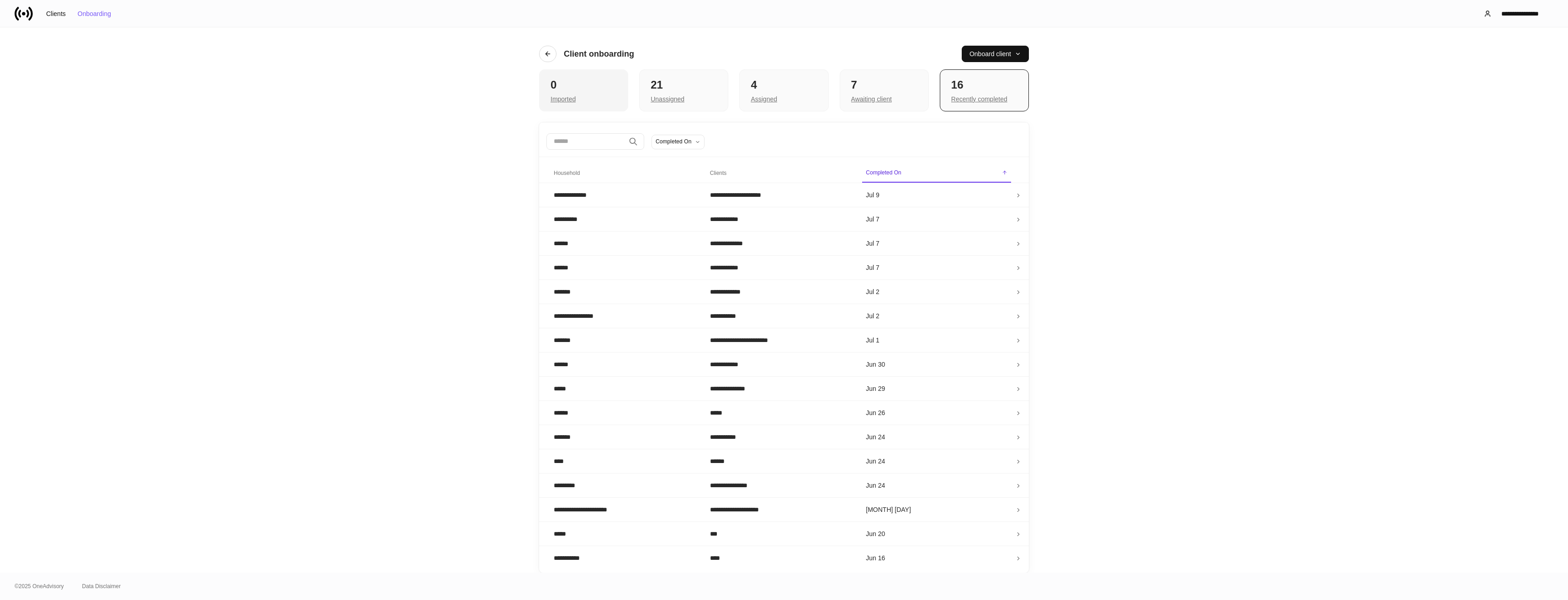 click on "Imported" at bounding box center (583, 98) 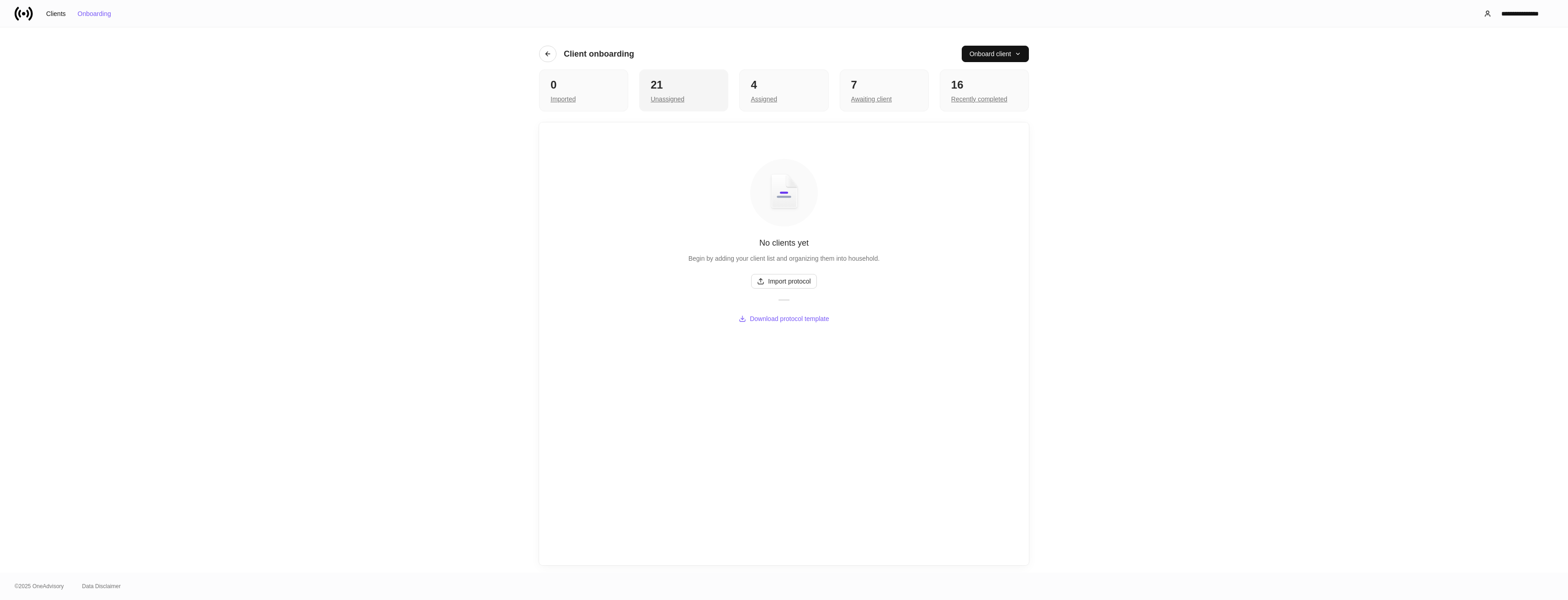 click on "21 Unassigned" at bounding box center (683, 90) 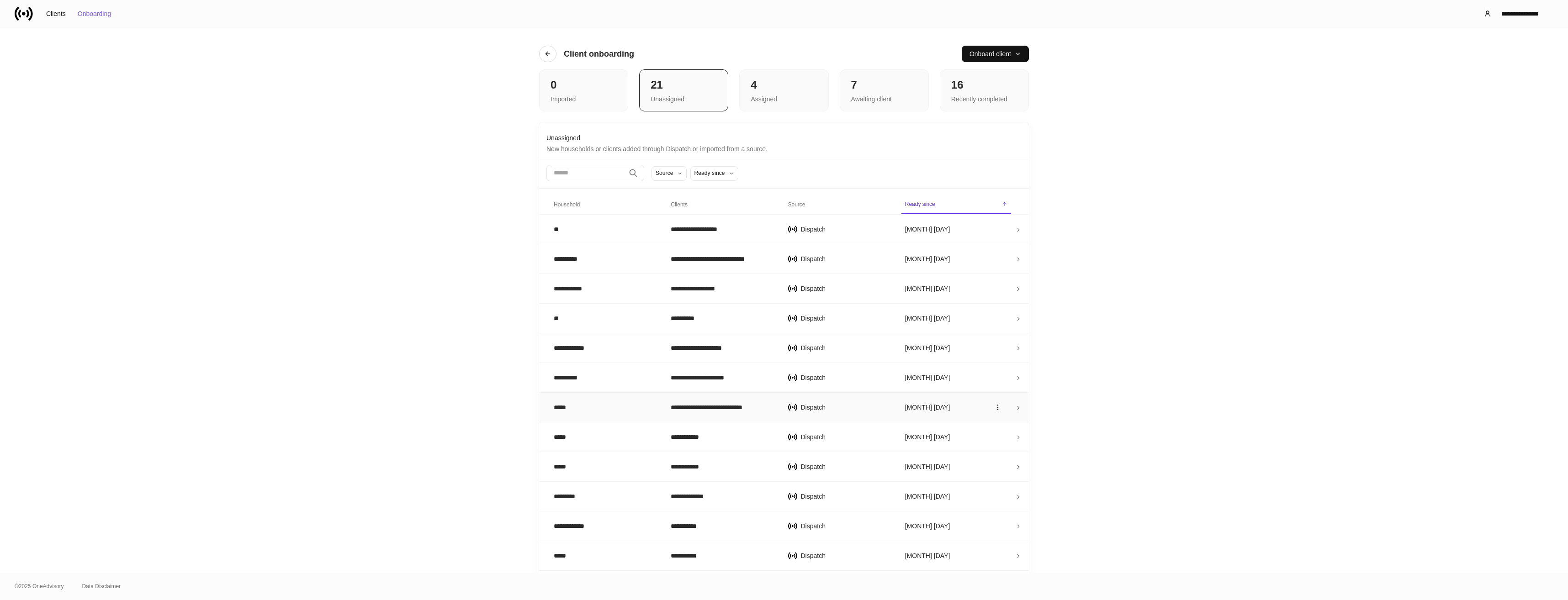 scroll, scrollTop: 265, scrollLeft: 0, axis: vertical 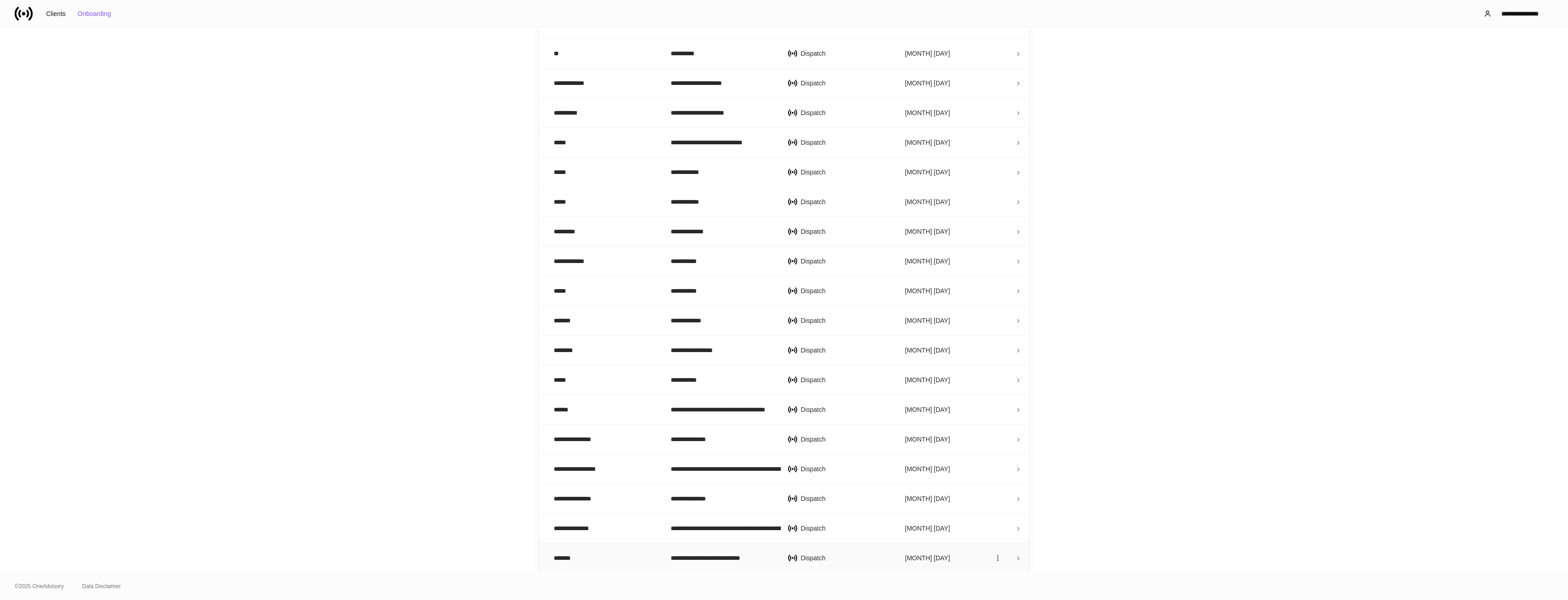 click on "**********" at bounding box center [722, 558] 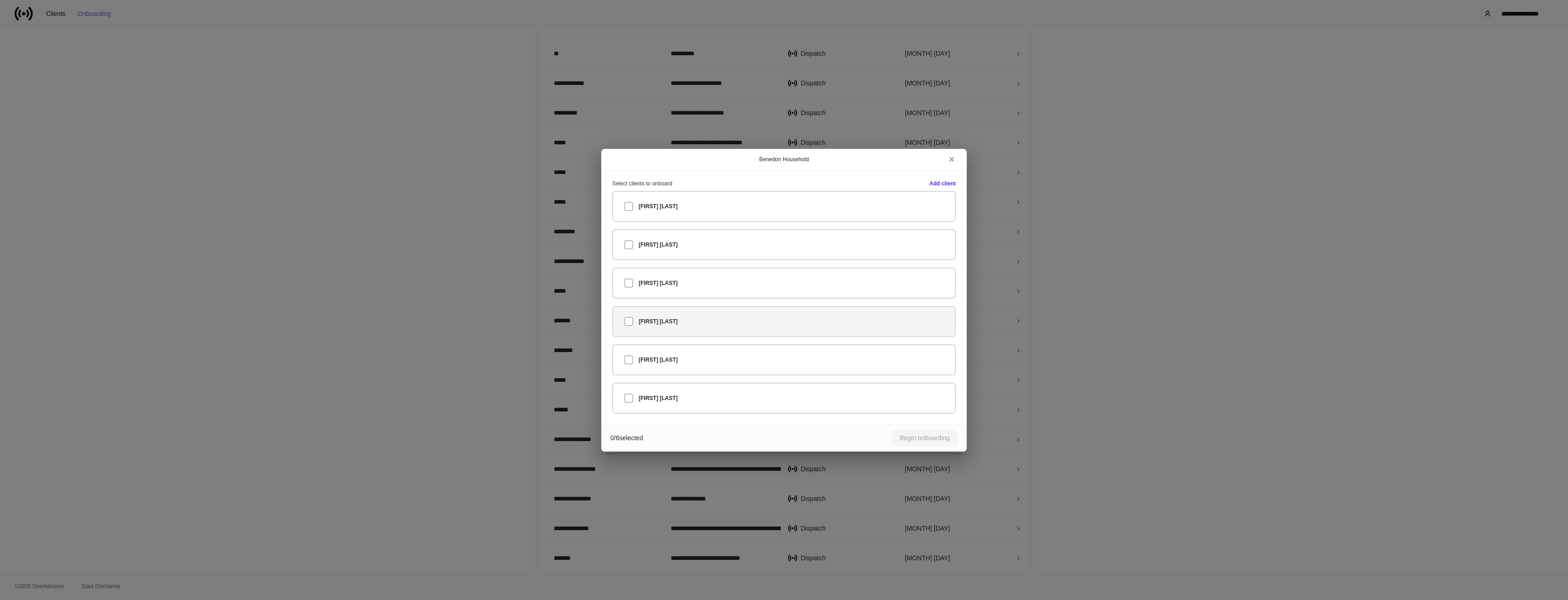 click on "[FIRST] [LAST]" at bounding box center (658, 321) 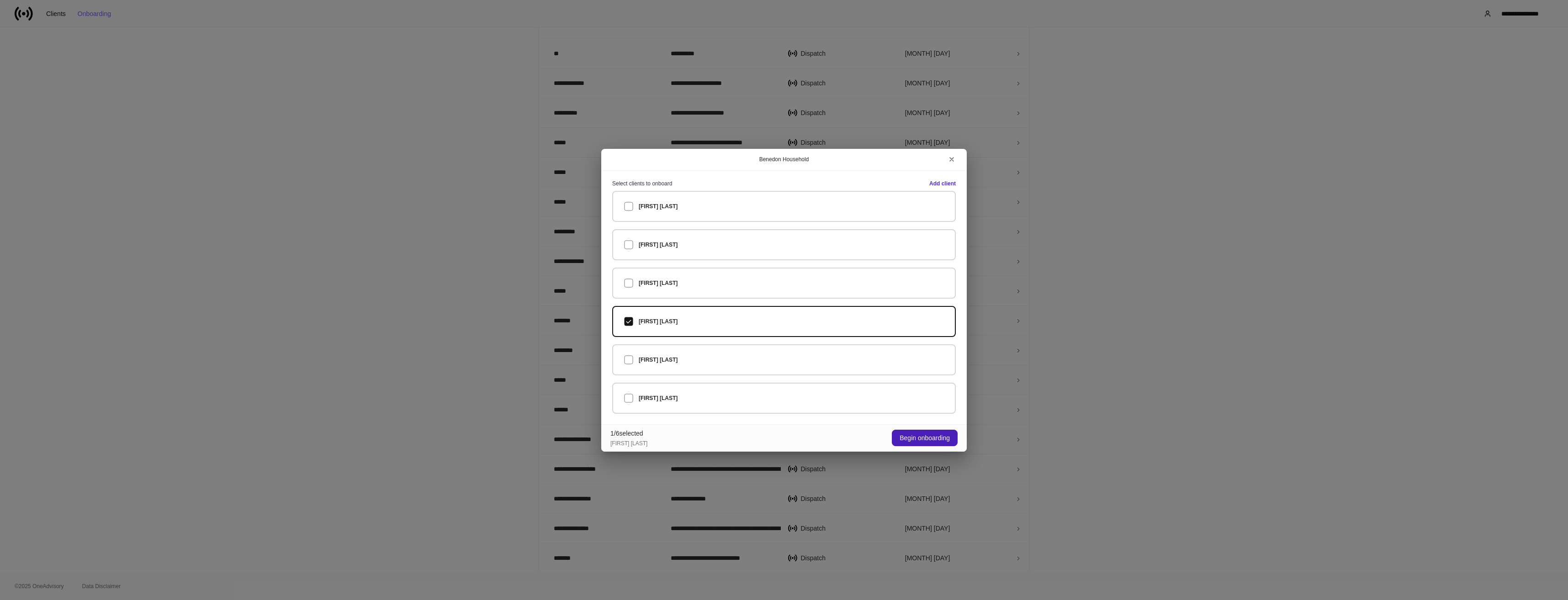 click on "Begin onboarding" at bounding box center (925, 438) 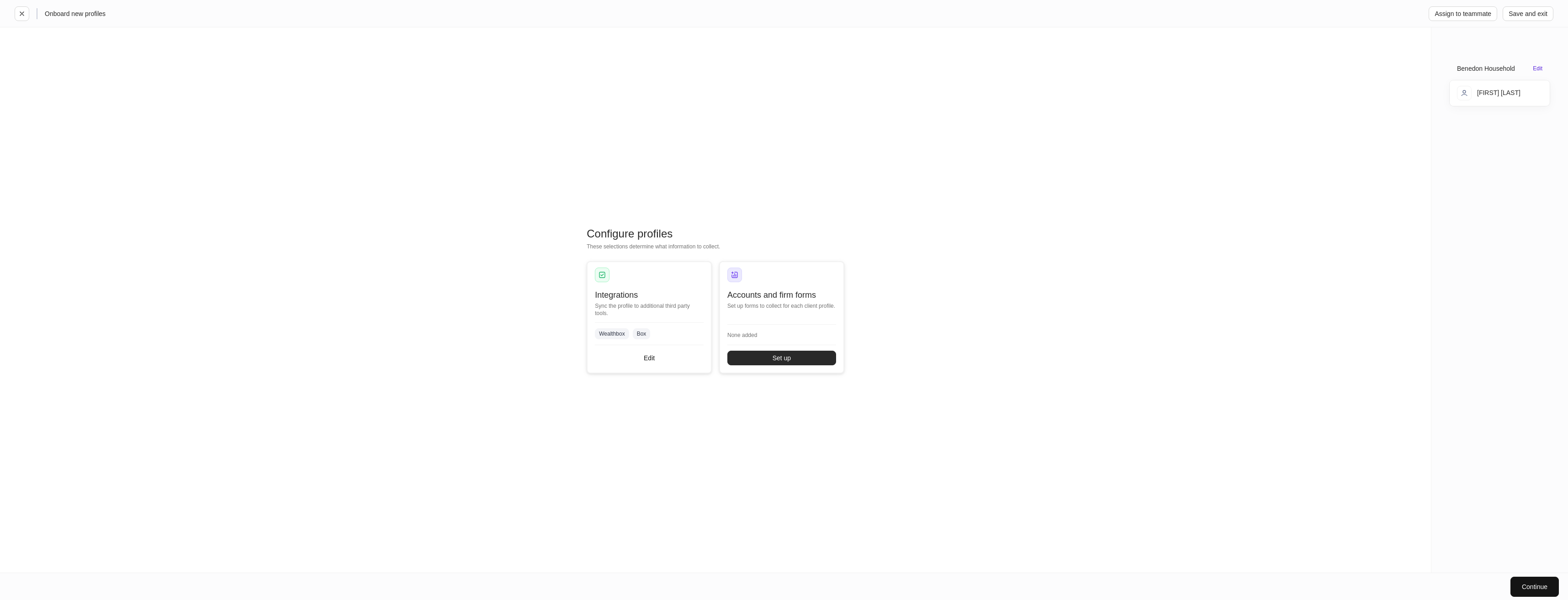 click on "Set up" at bounding box center [782, 358] 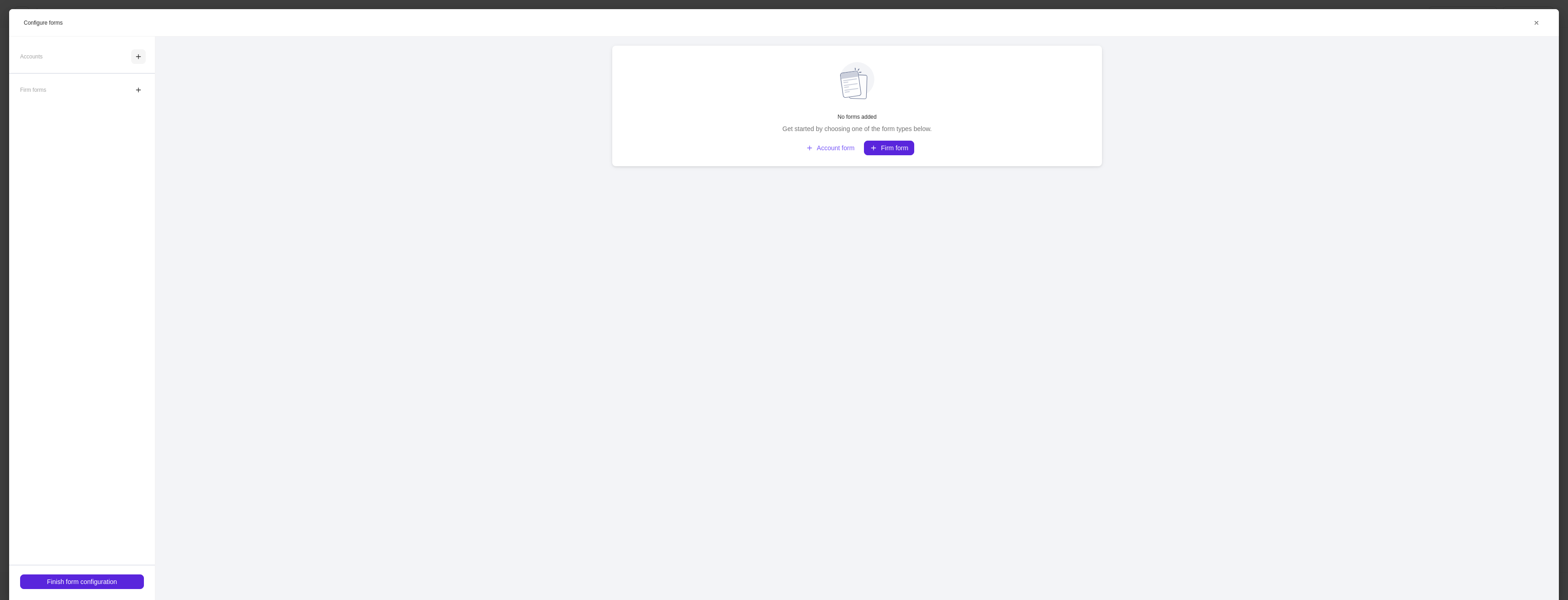 click at bounding box center [138, 57] 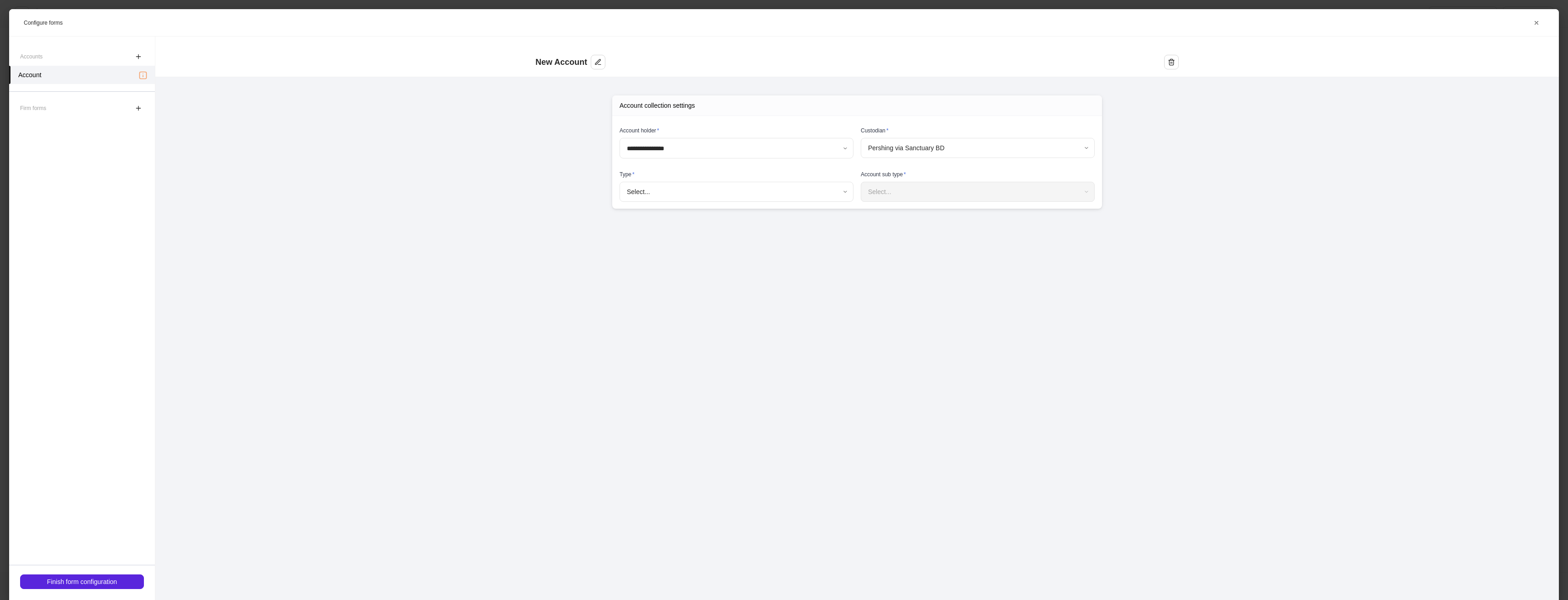 click on "**********" at bounding box center (784, 300) 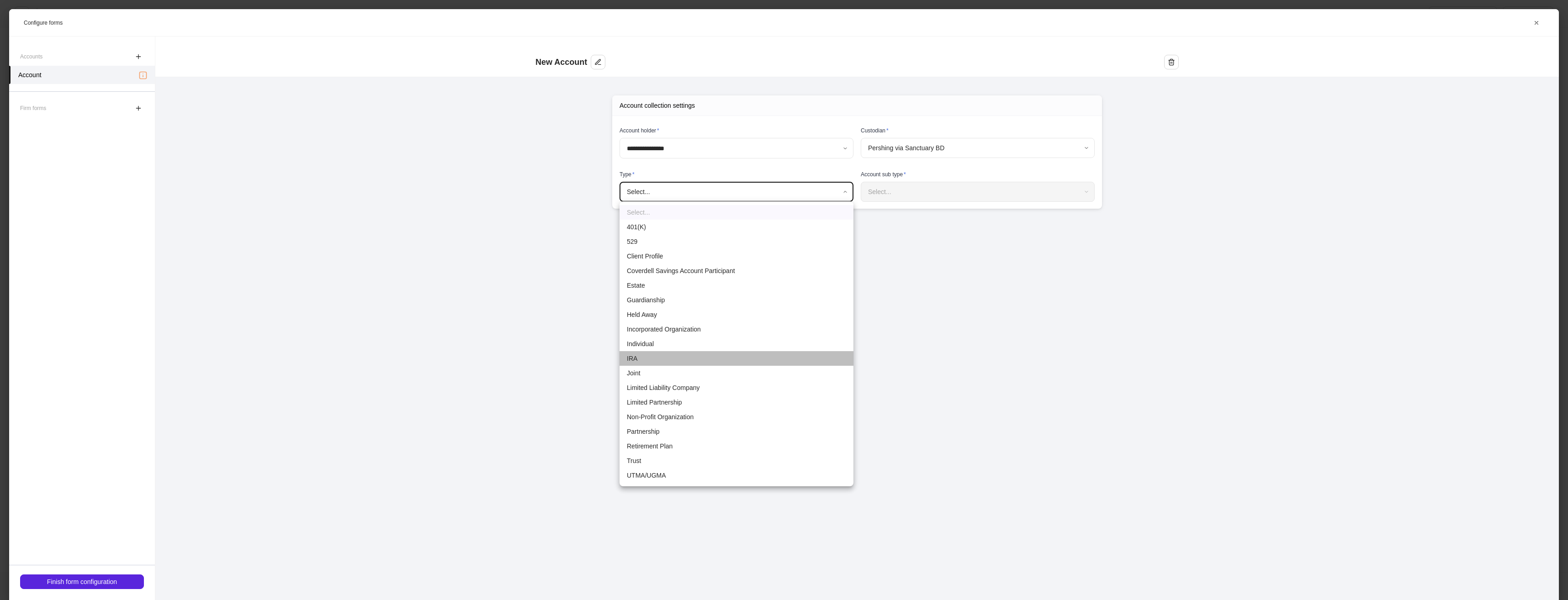 click on "IRA" at bounding box center (736, 358) 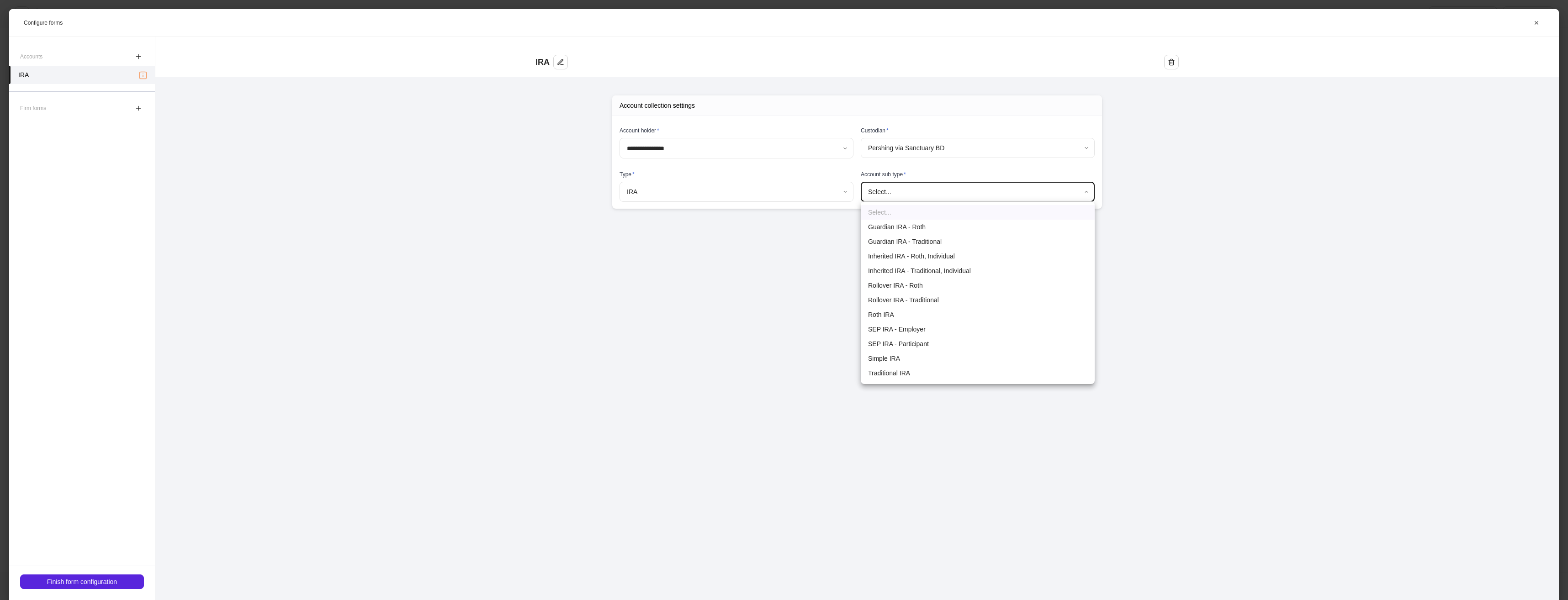 click on "**********" at bounding box center (784, 300) 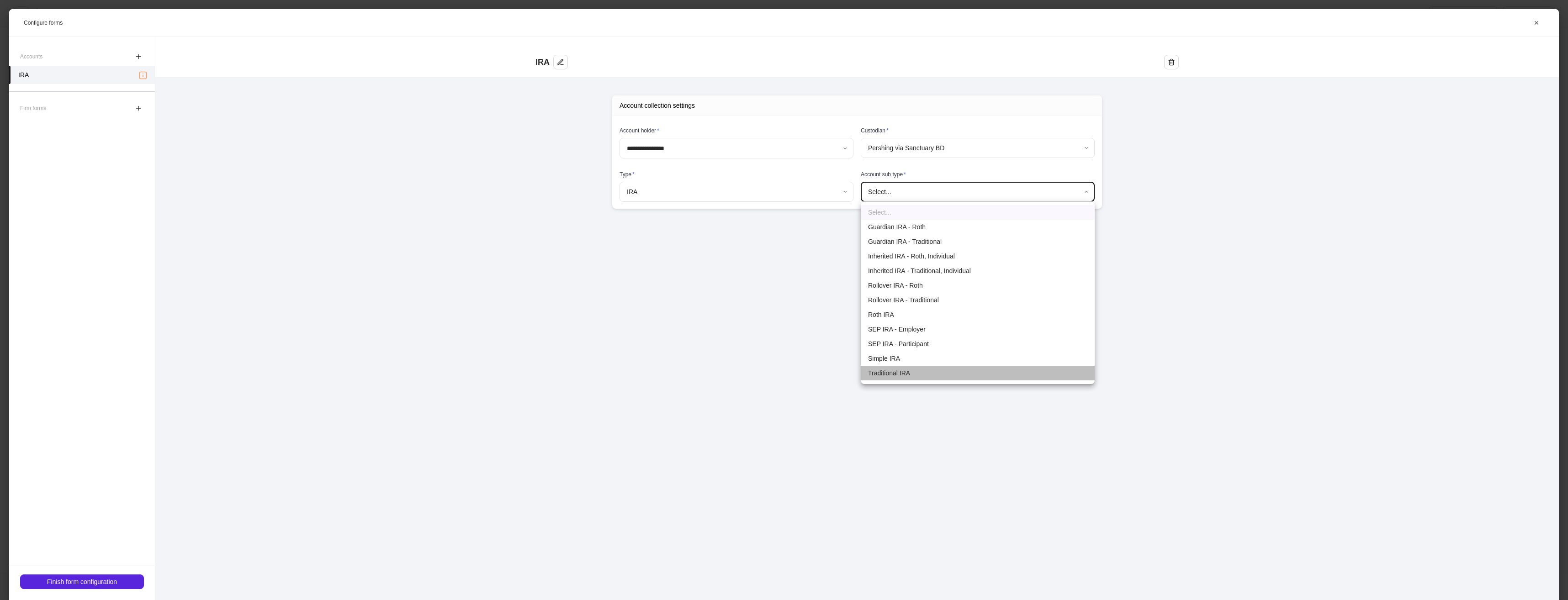 click on "Traditional IRA" at bounding box center (978, 373) 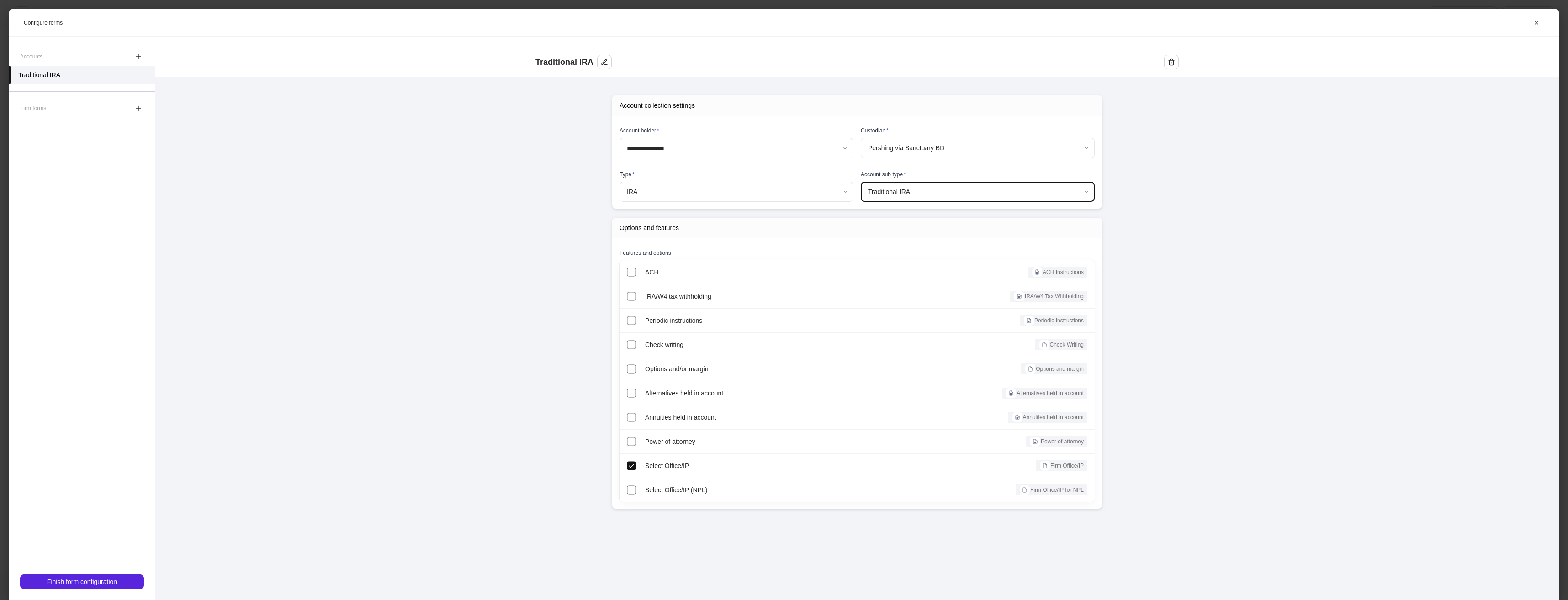 click on "**********" at bounding box center [784, 300] 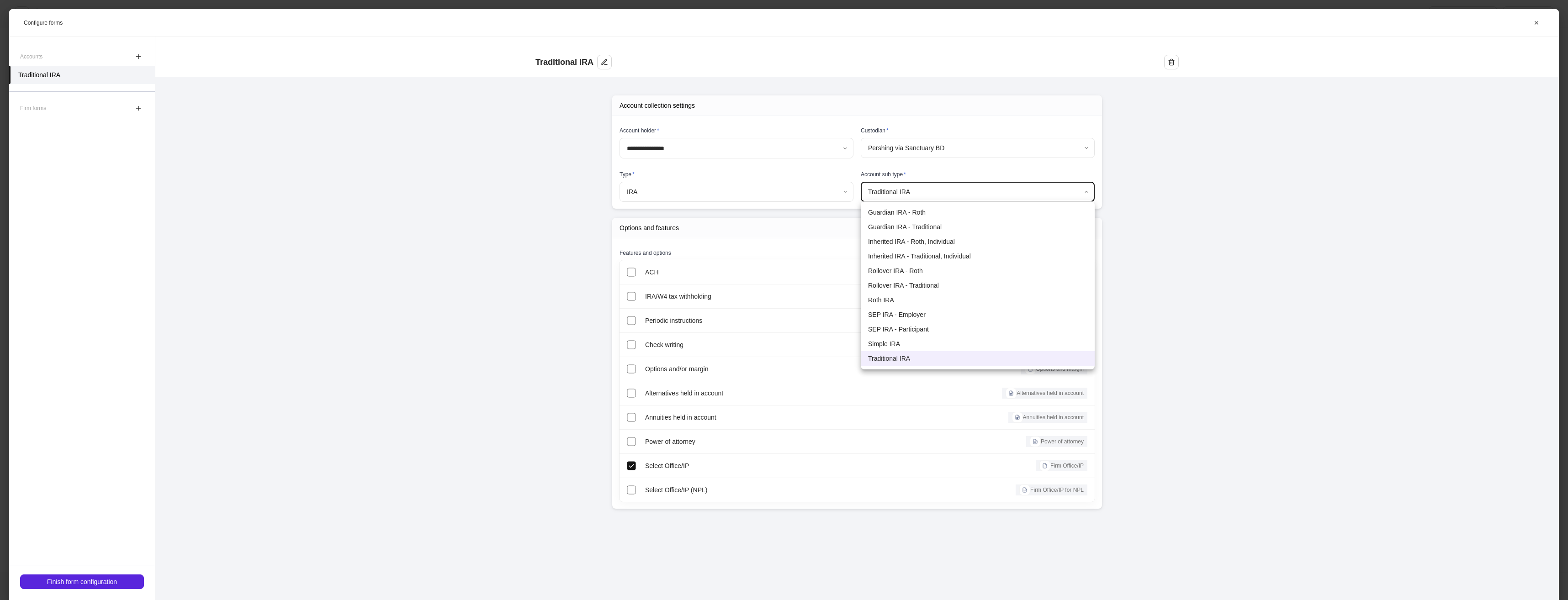 click on "Rollover IRA - Traditional" at bounding box center (978, 285) 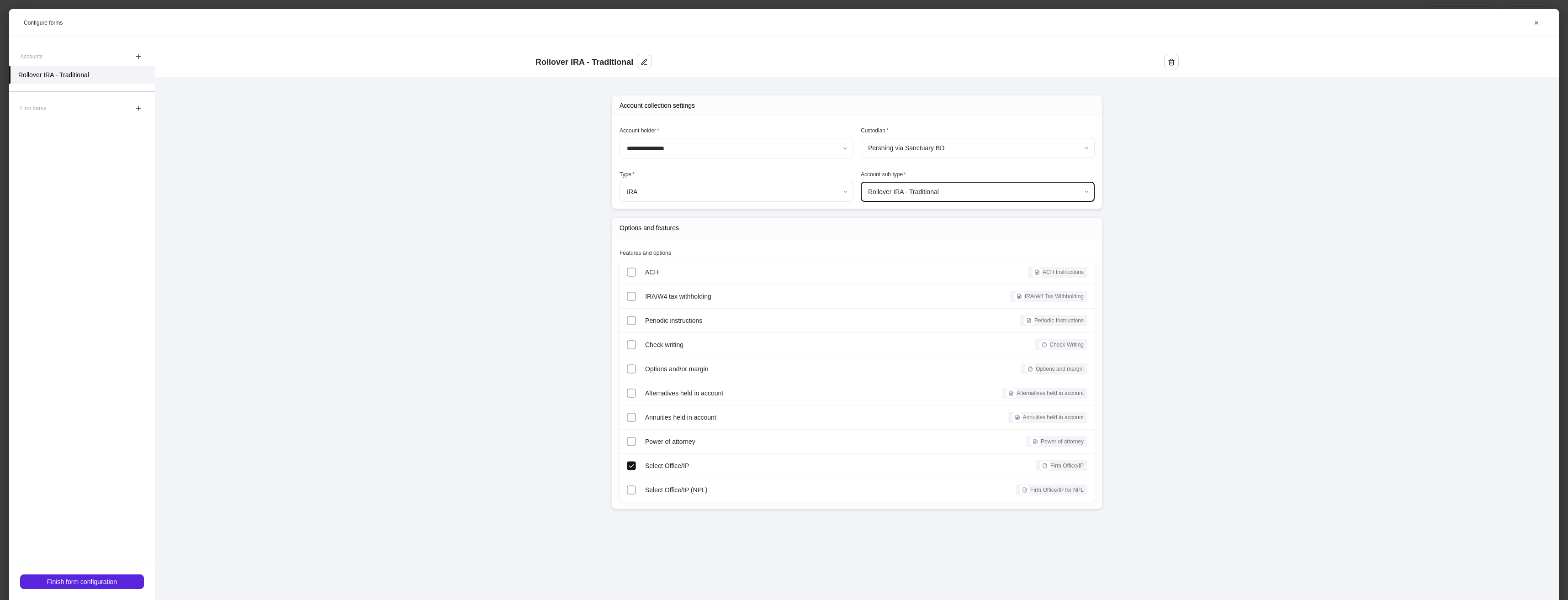 click on "**********" at bounding box center [857, 282] 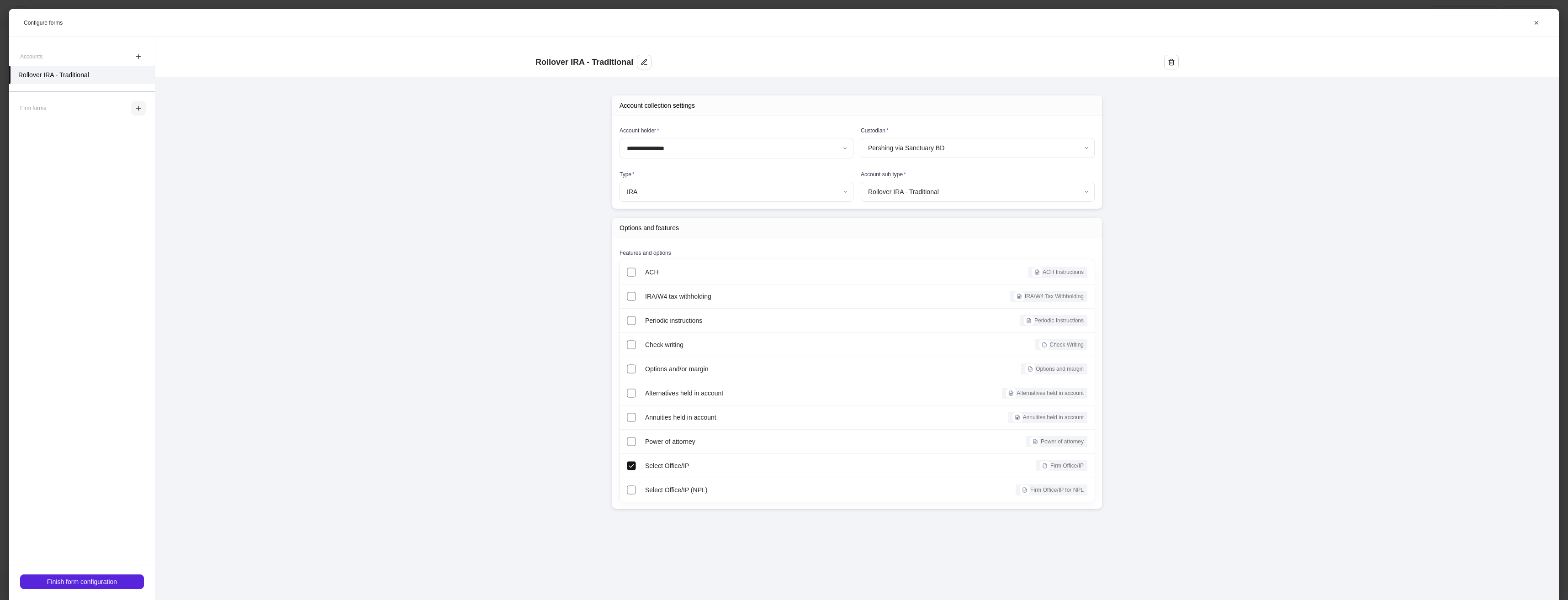 click 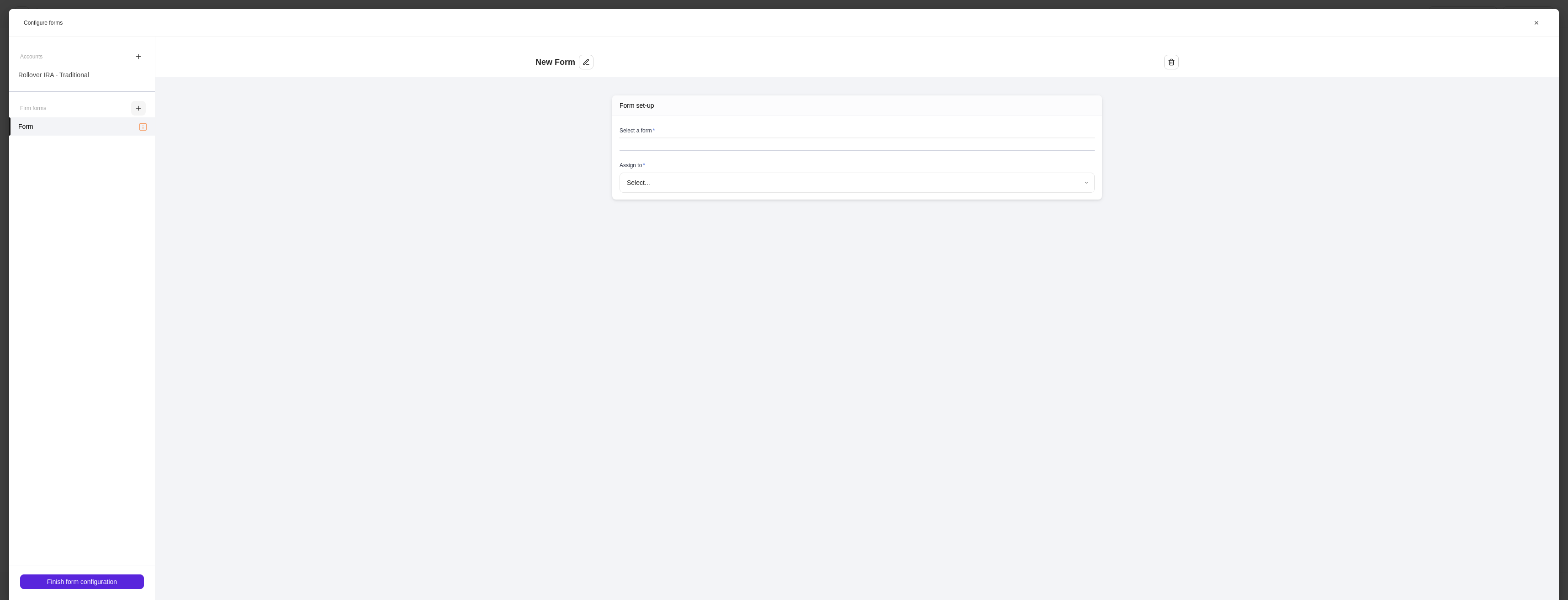 type on "**********" 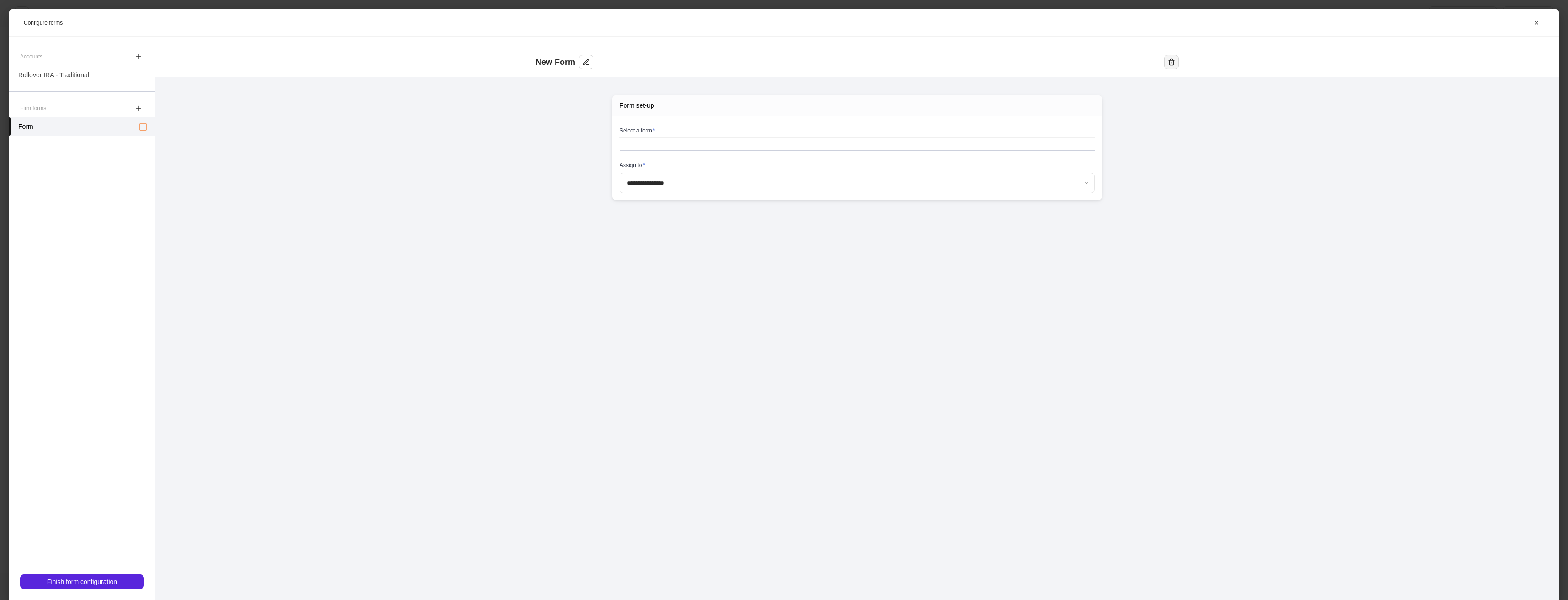 click 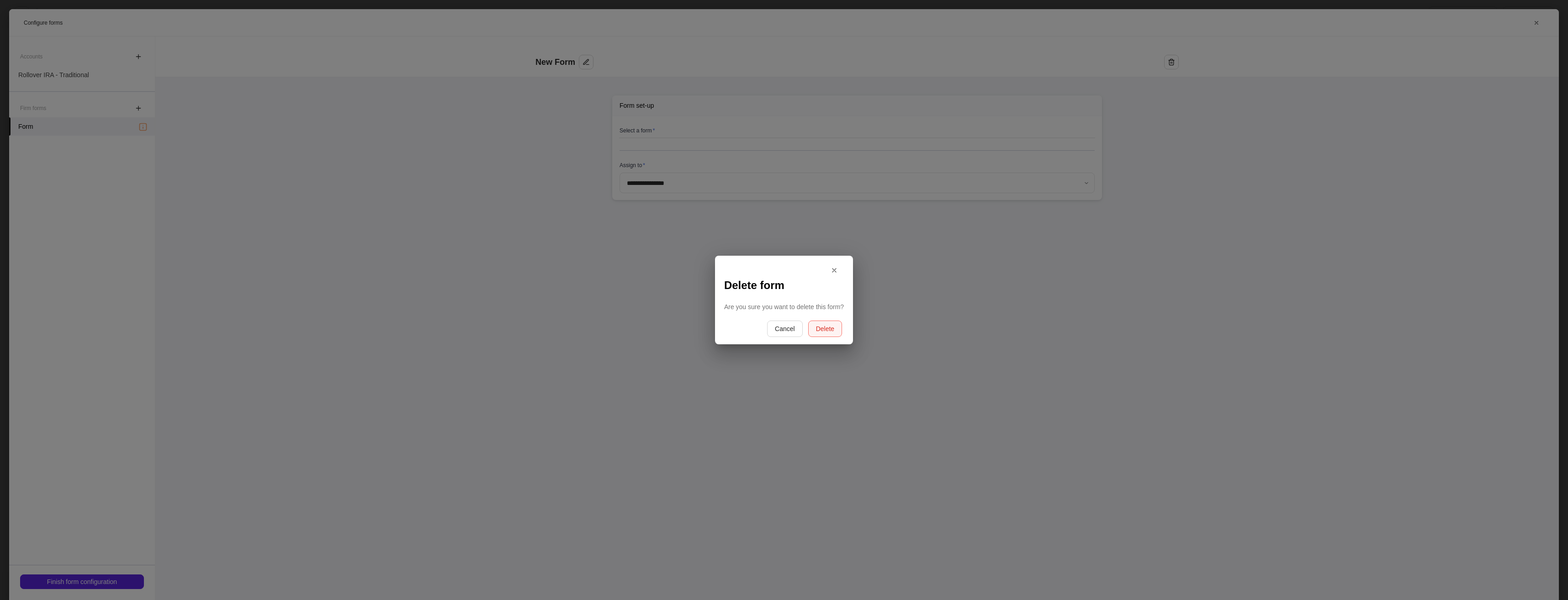 click on "Delete" at bounding box center [825, 329] 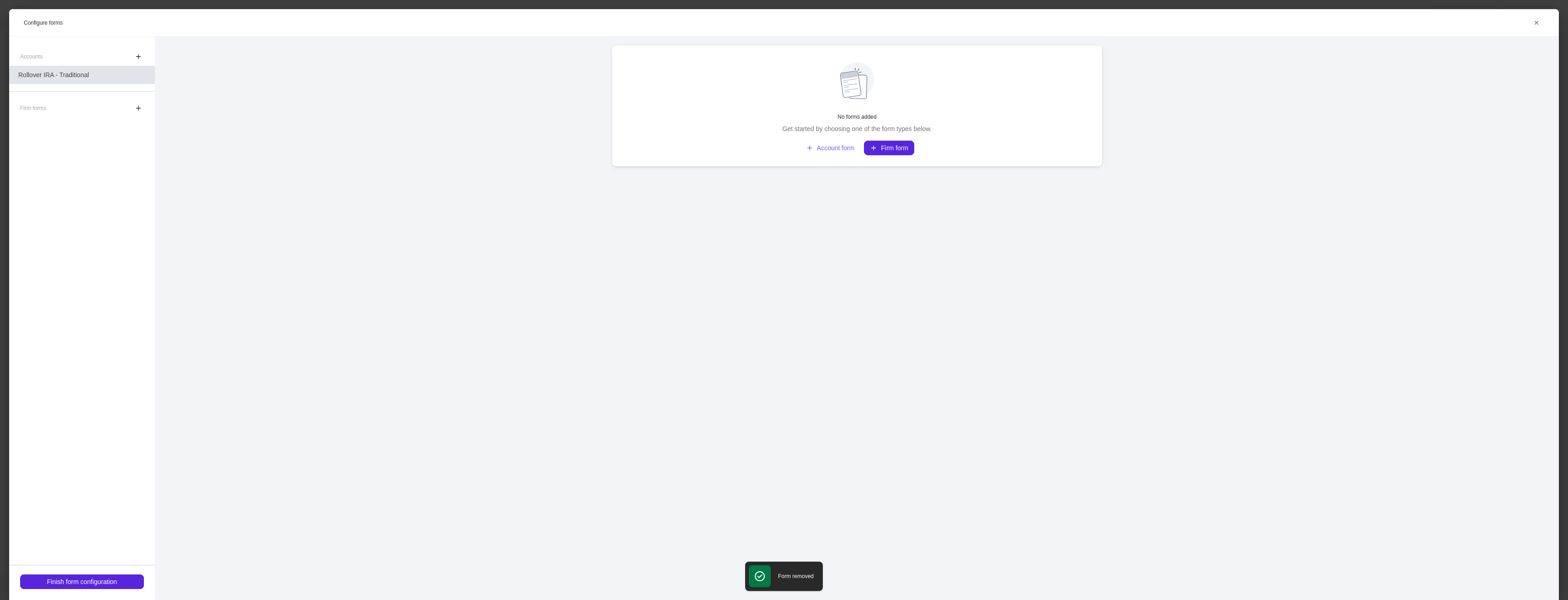 click on "Rollover IRA - Traditional" at bounding box center [53, 75] 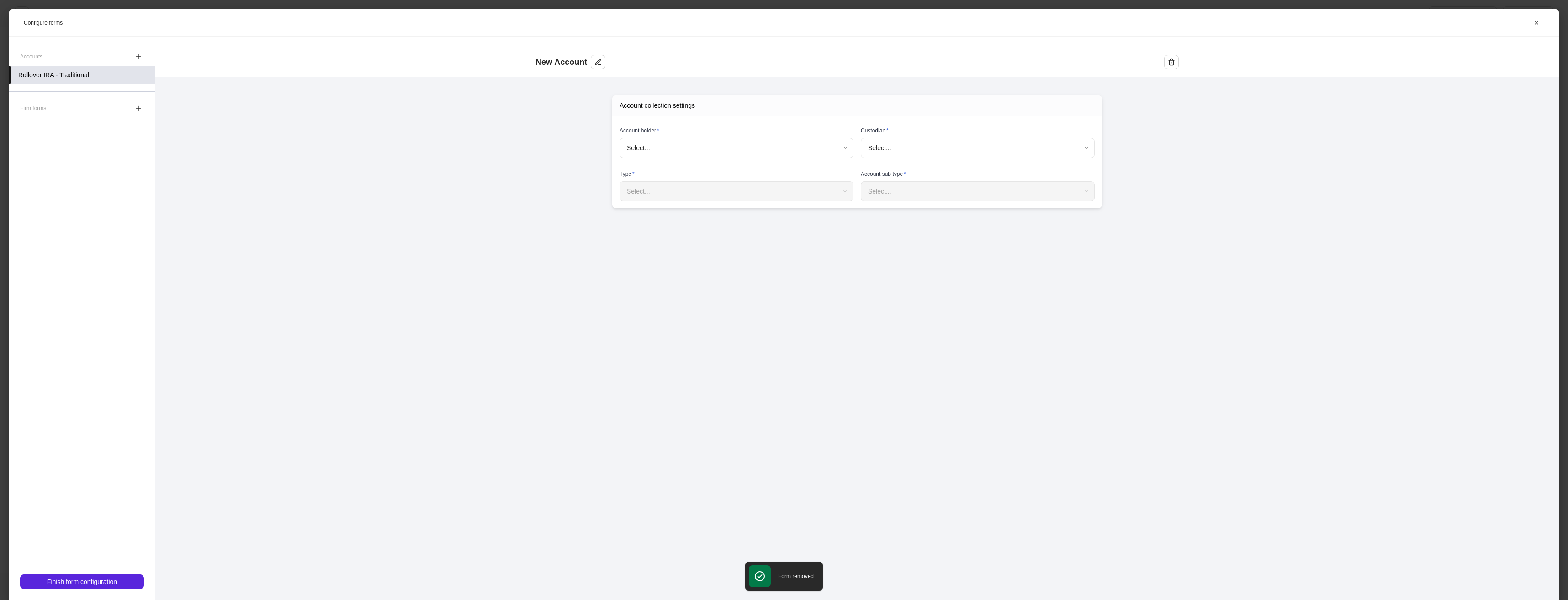 type on "**********" 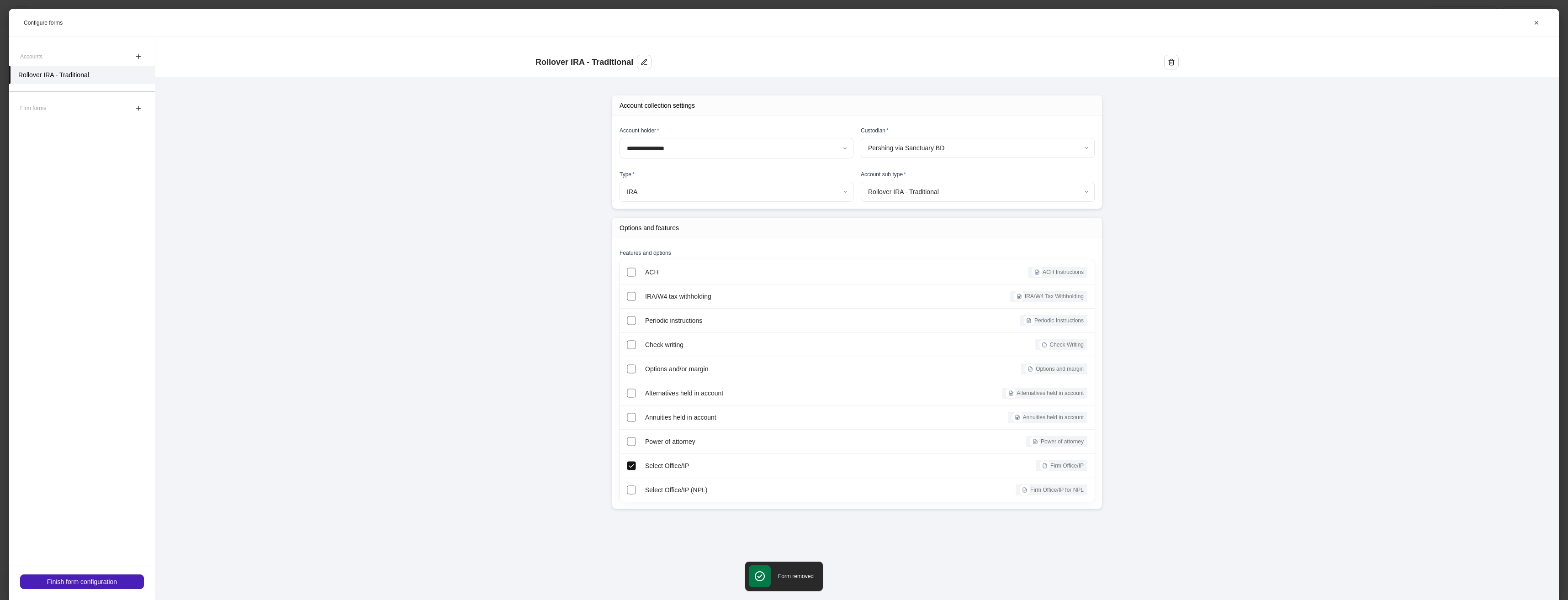 click on "Finish form configuration" at bounding box center [82, 582] 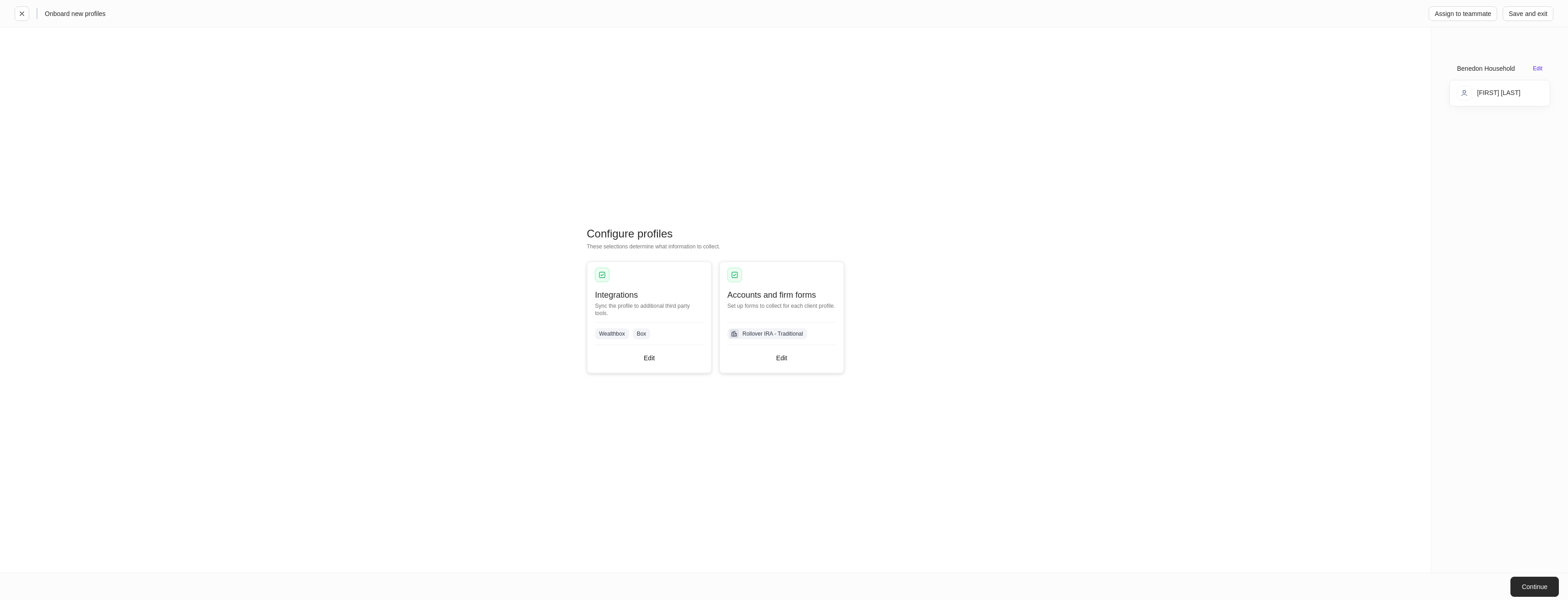 click on "Continue" at bounding box center [1535, 587] 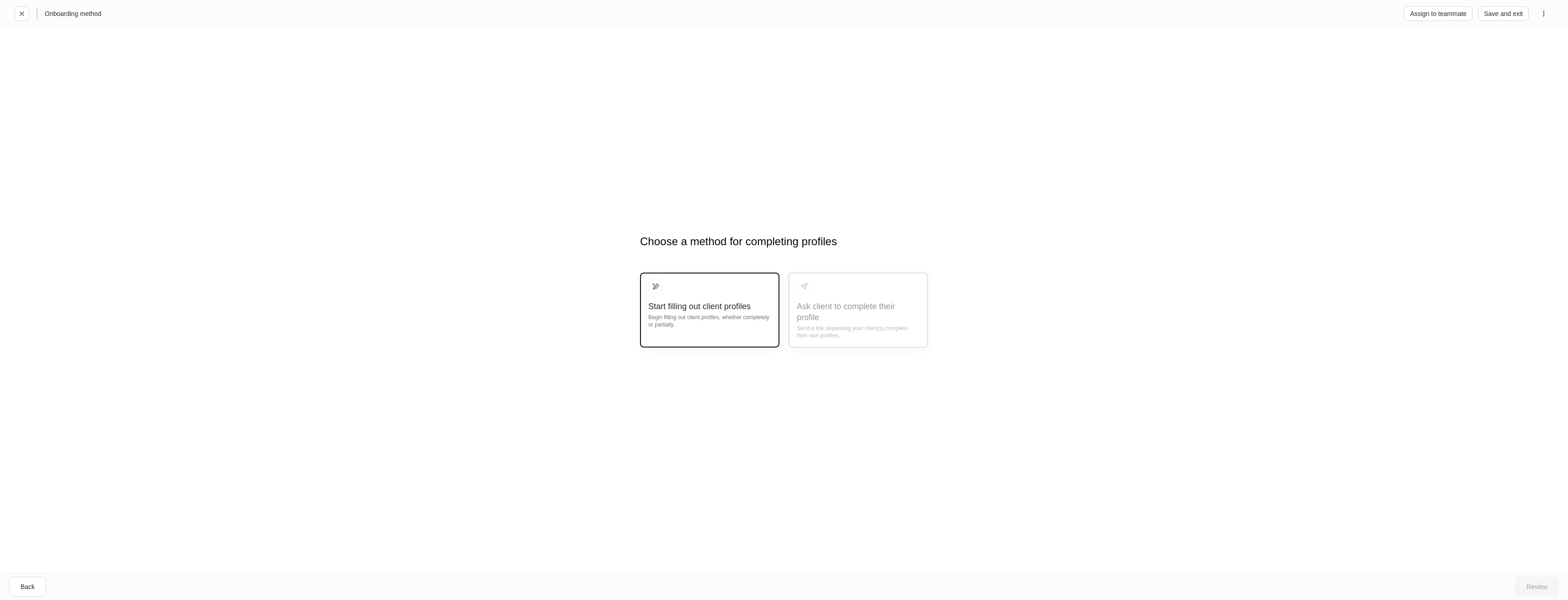 click on "Begin filling out client profiles, whether completely or partially." at bounding box center [710, 320] 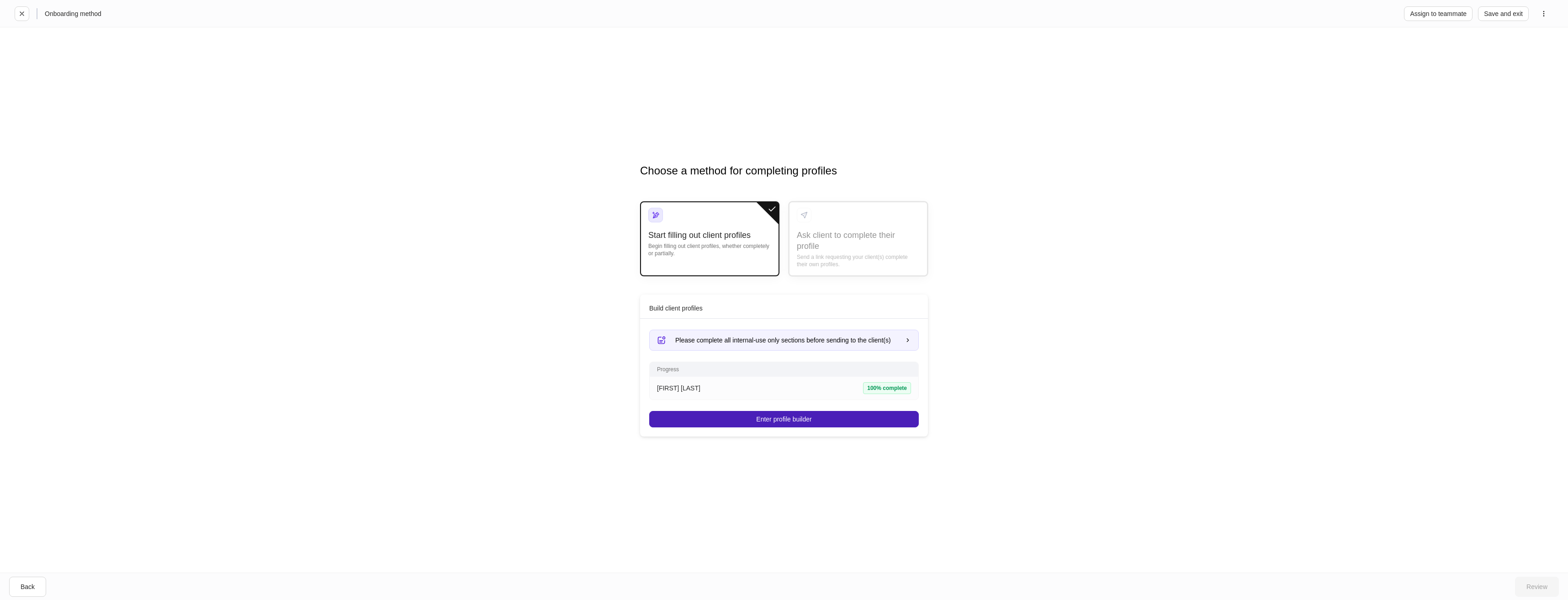 click on "Enter profile builder" at bounding box center (784, 419) 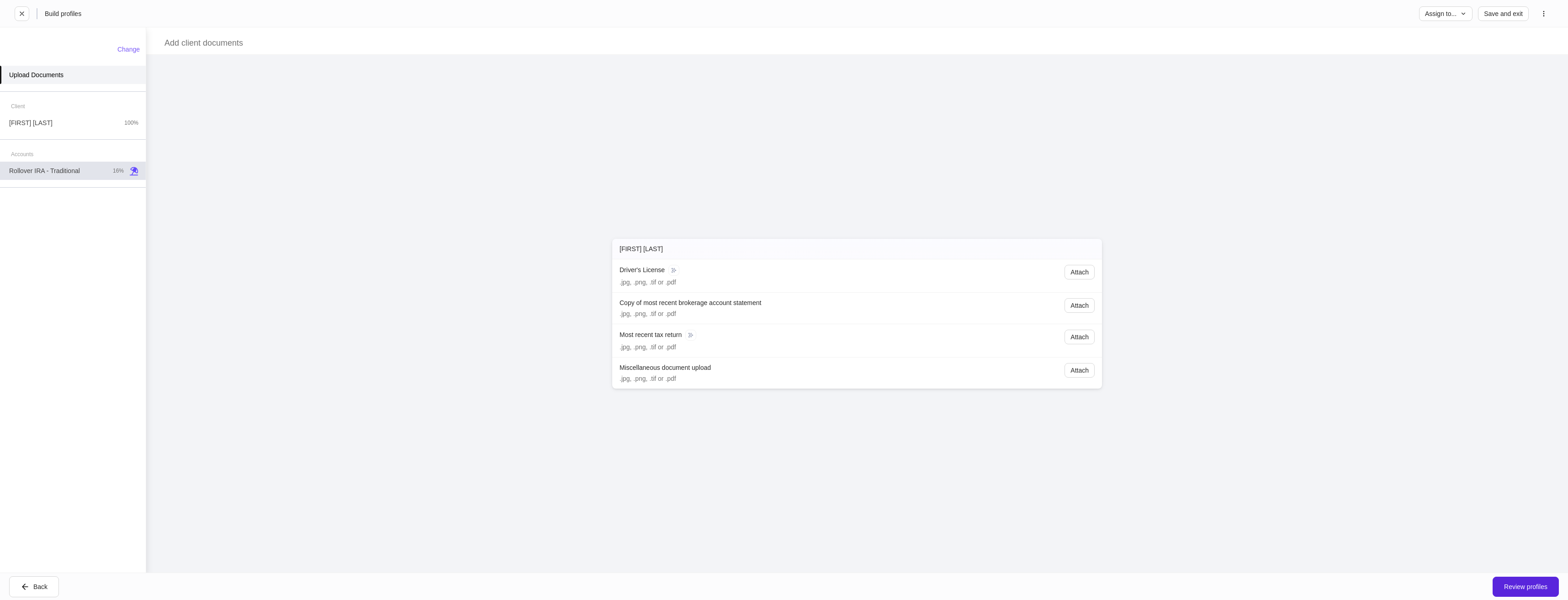 click on "Rollover IRA - Traditional" at bounding box center (44, 171) 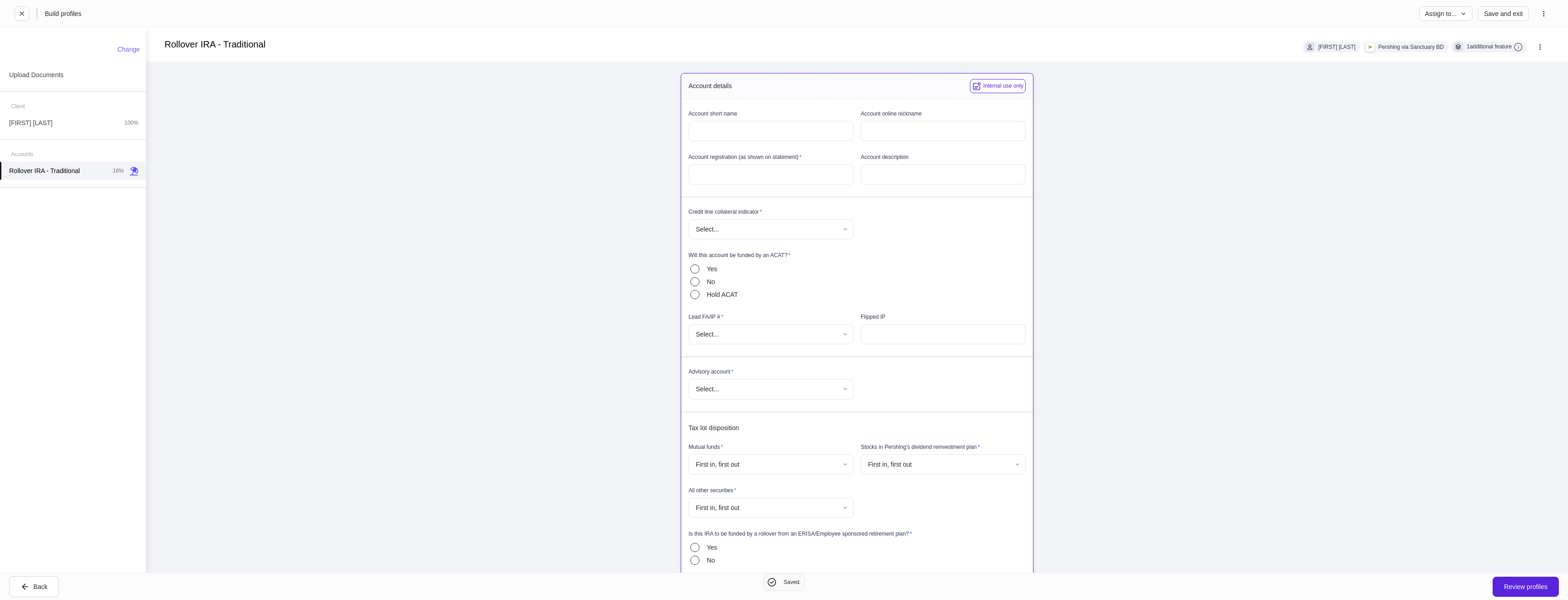 click at bounding box center (771, 131) 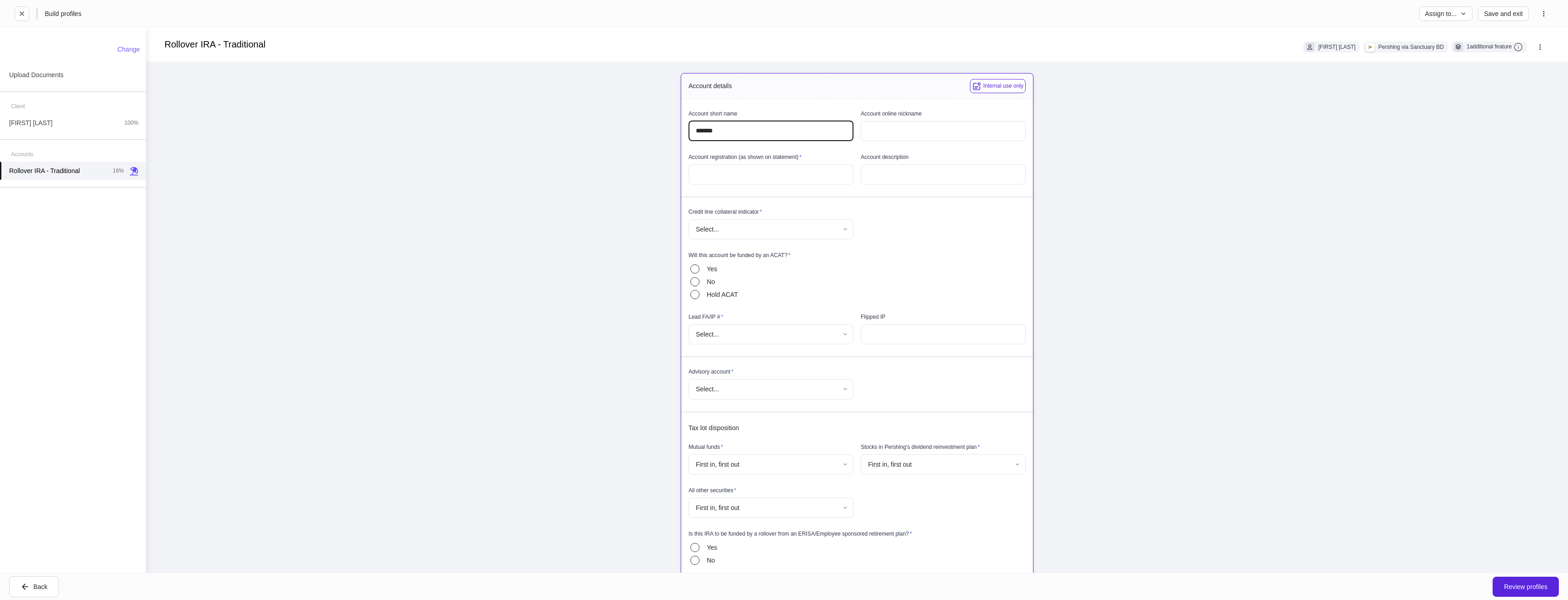 type on "*******" 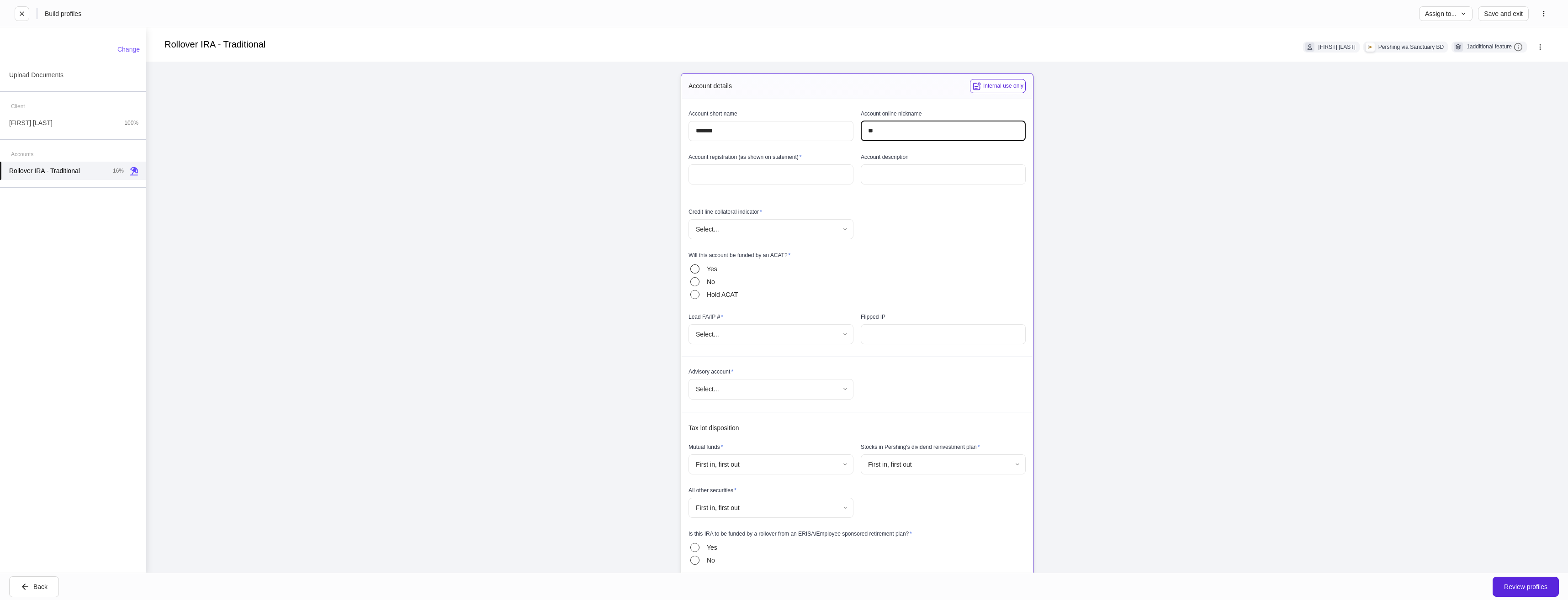 type on "*" 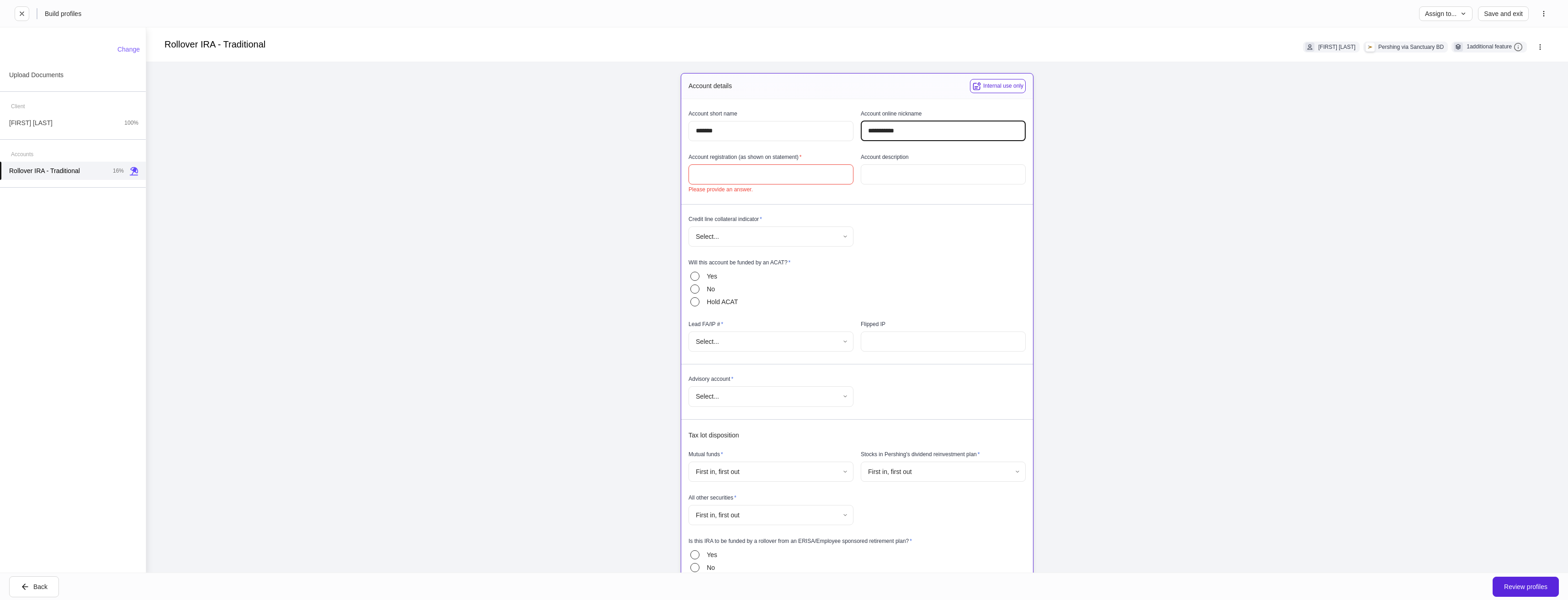 click on "**********" at bounding box center [943, 131] 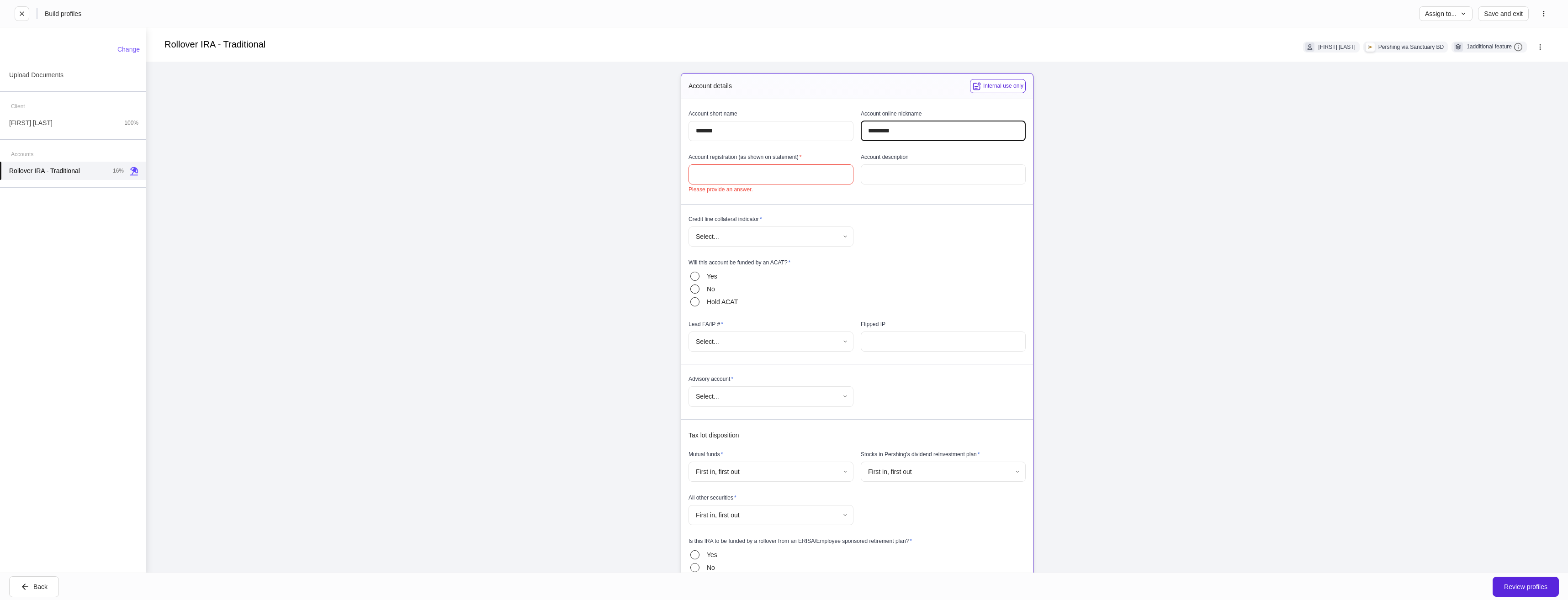 type on "*********" 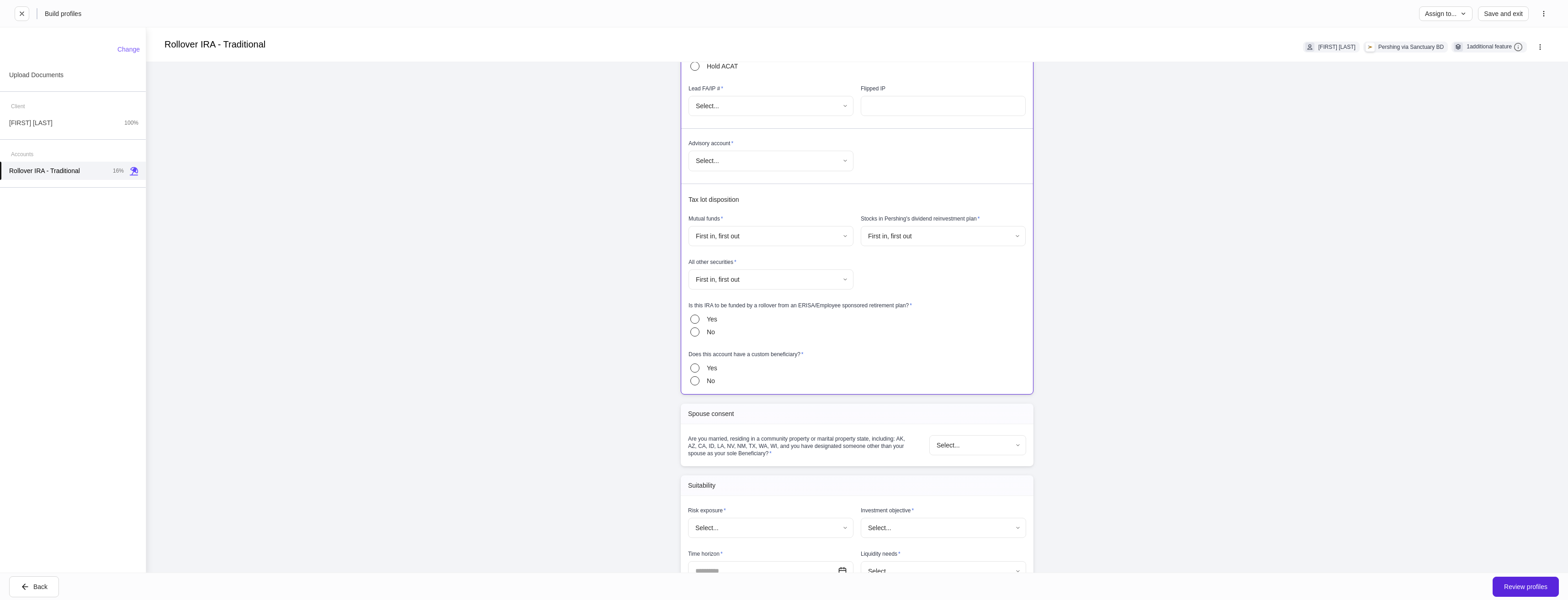scroll, scrollTop: 0, scrollLeft: 0, axis: both 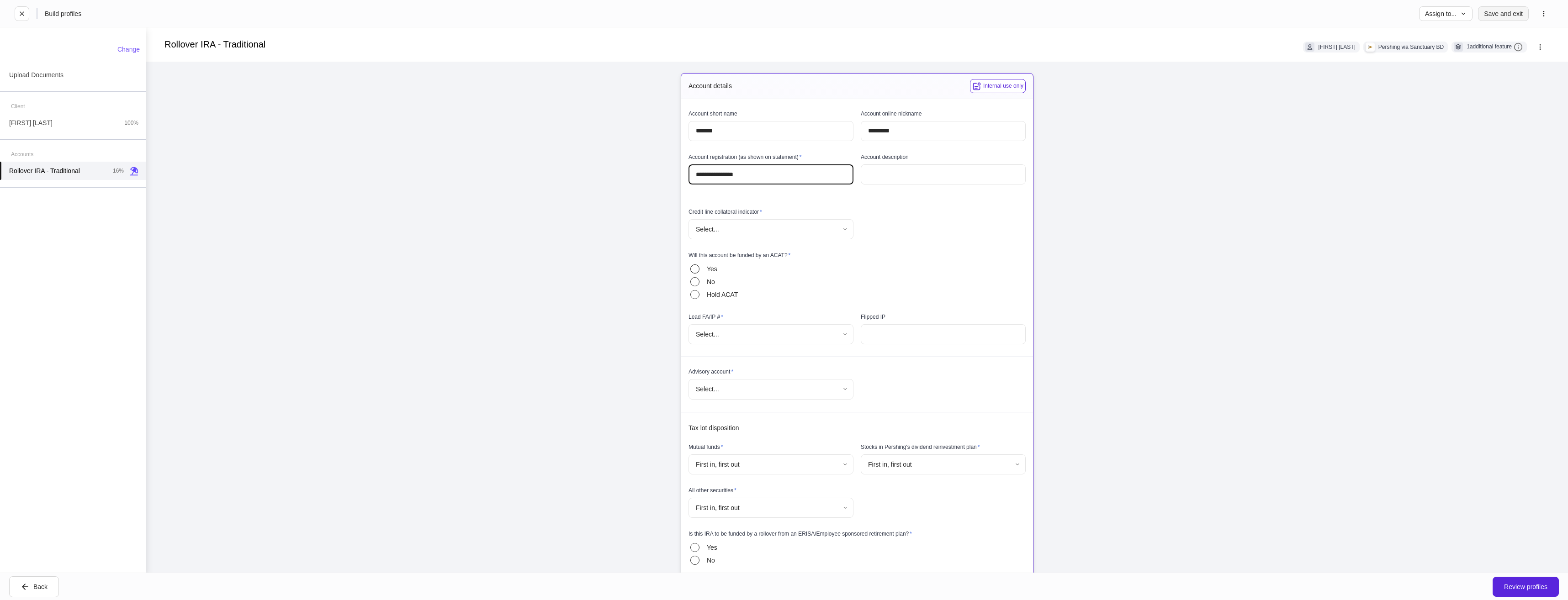 type on "**********" 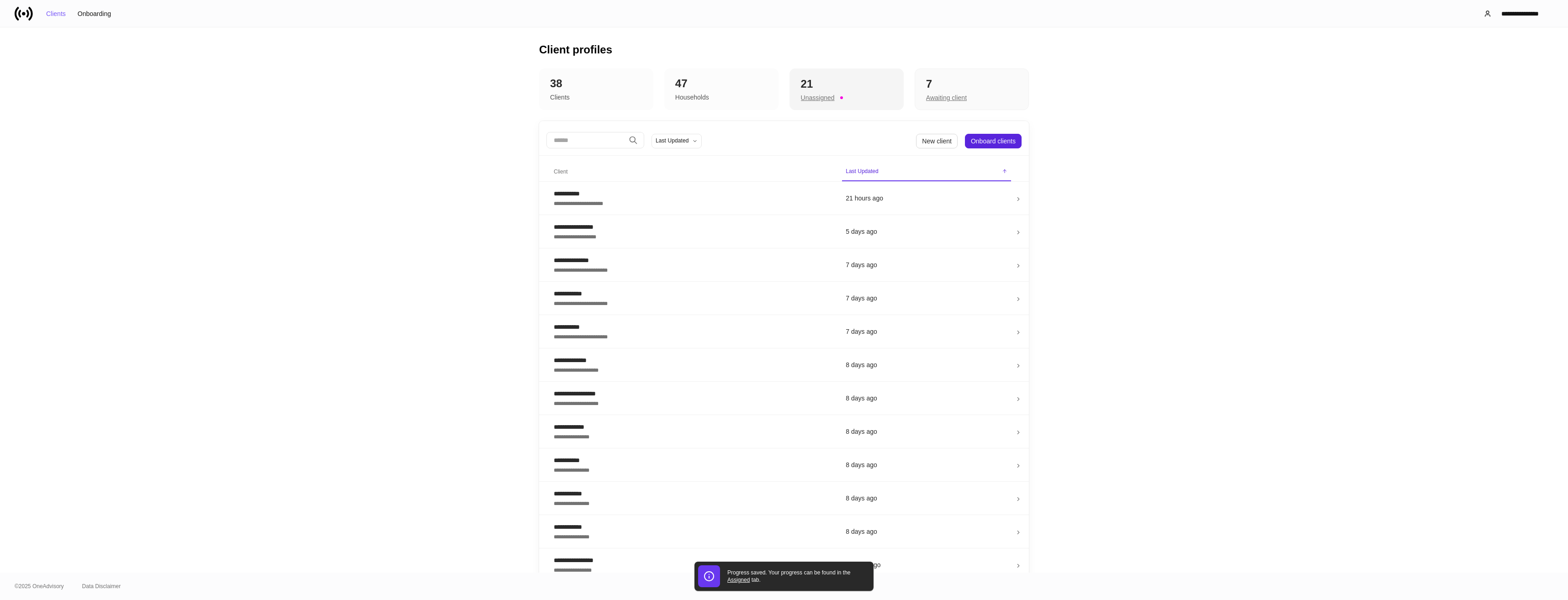 click on "21" at bounding box center [847, 84] 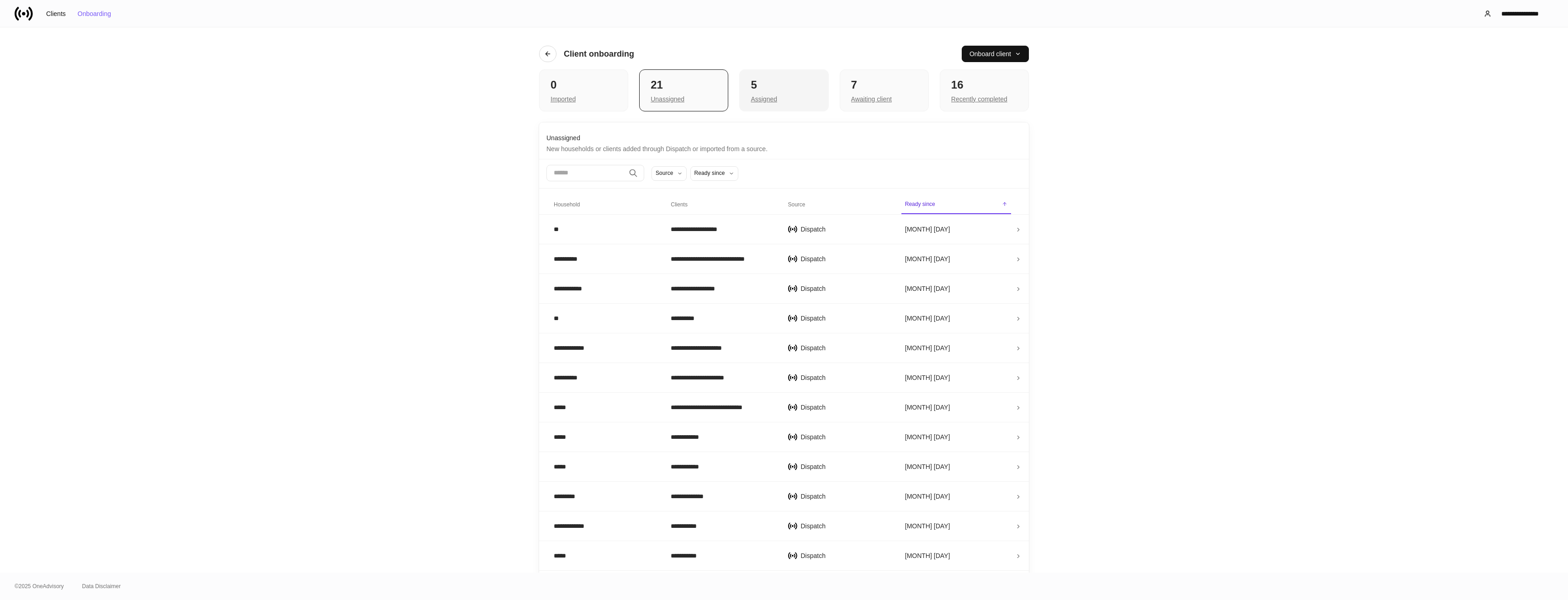 click on "Assigned" at bounding box center [784, 98] 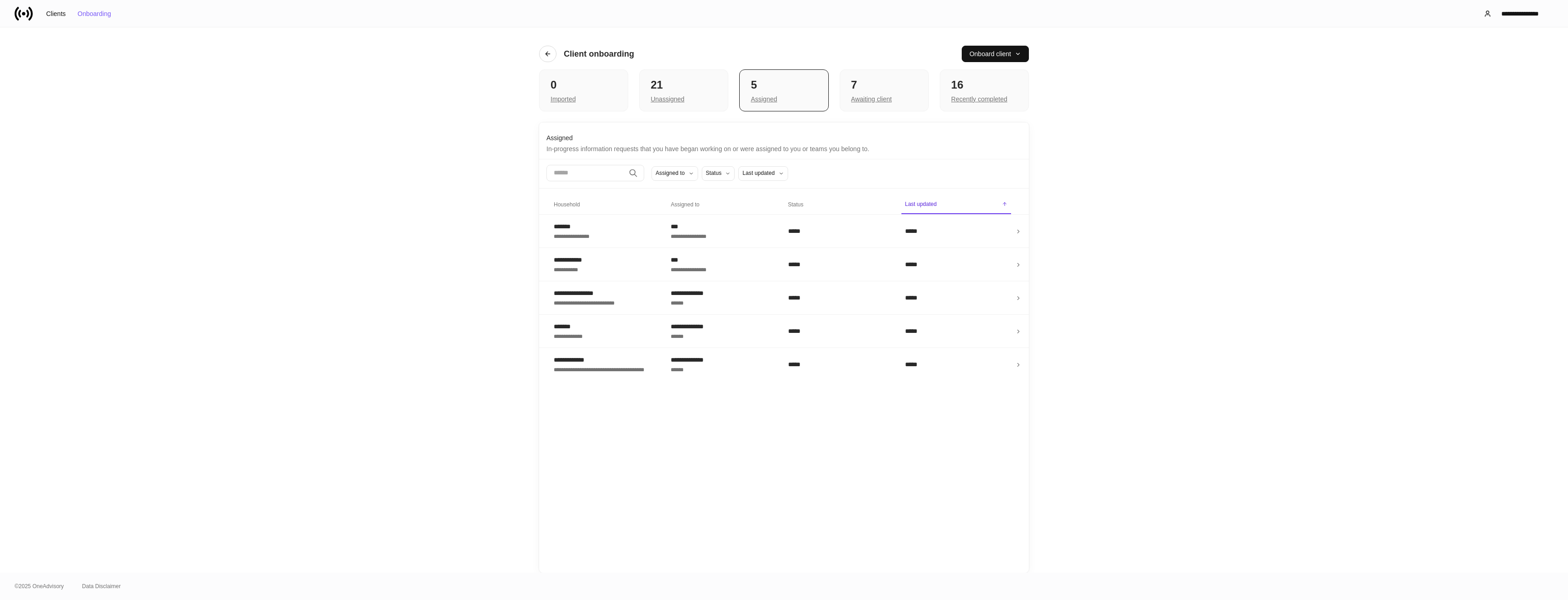 click on "**********" at bounding box center (784, 300) 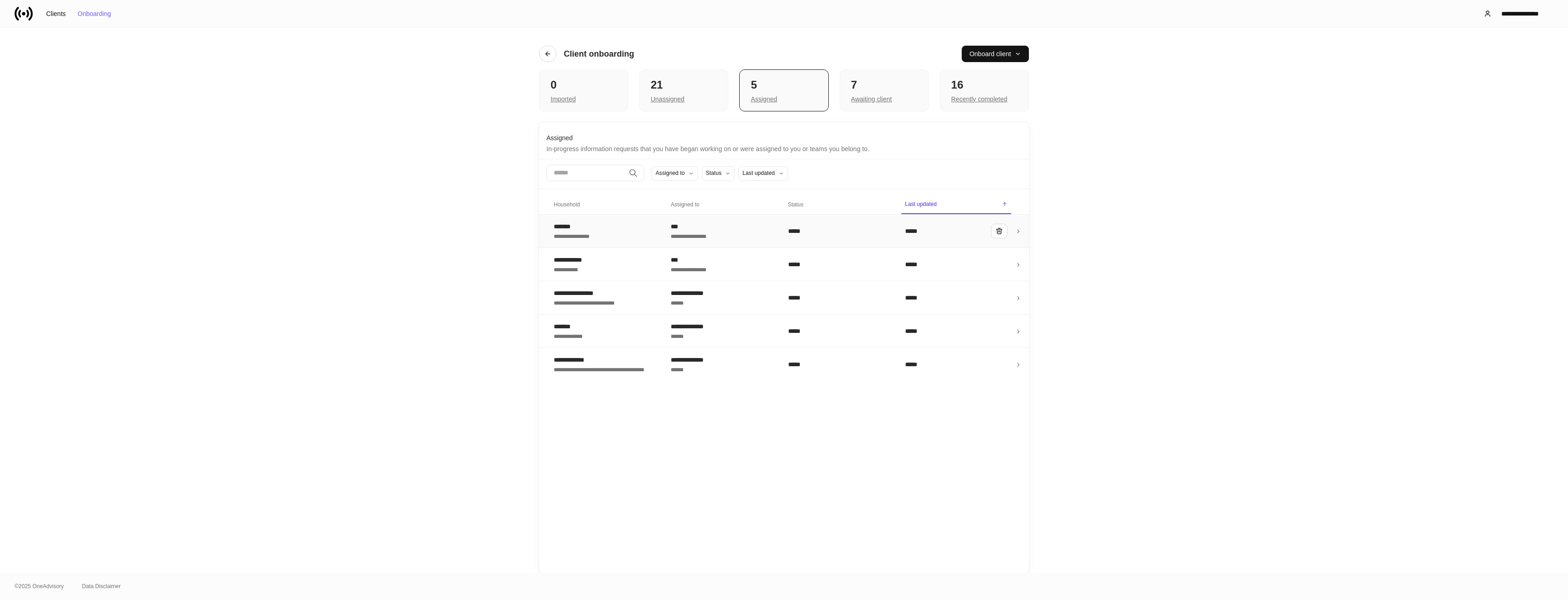 click on "**********" at bounding box center (605, 231) 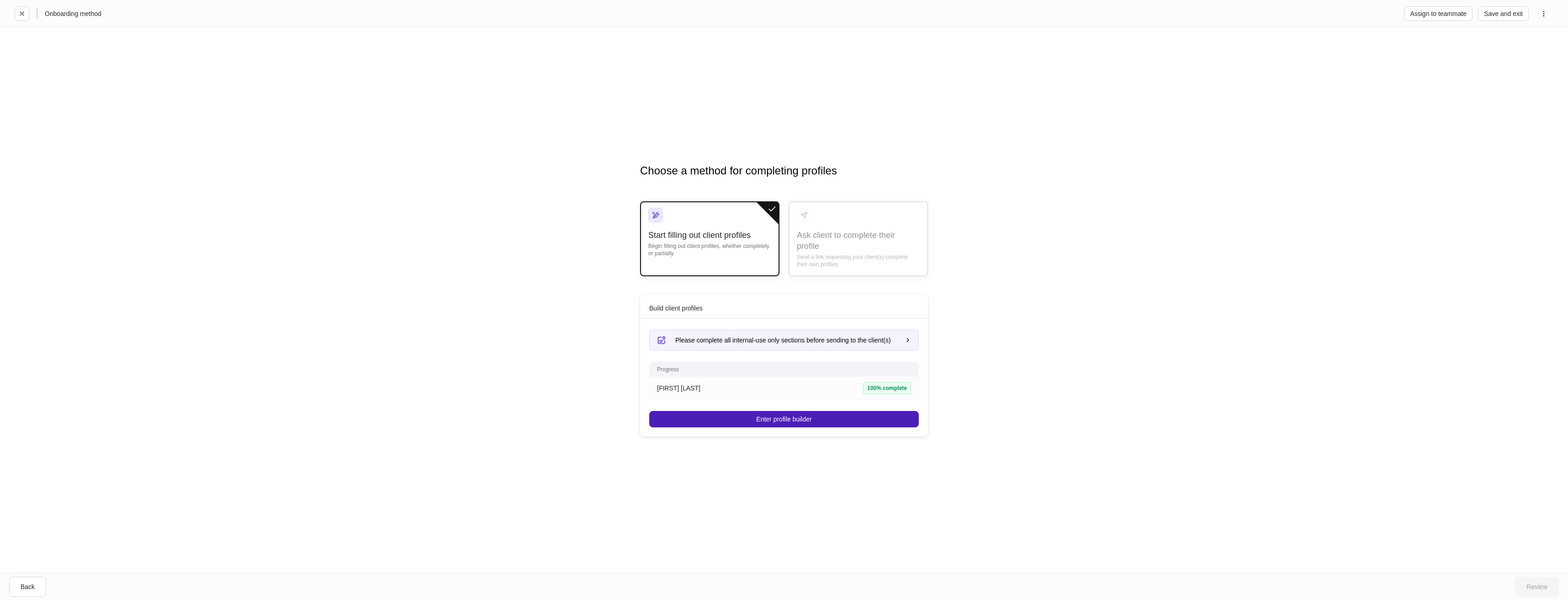 click on "Enter profile builder" at bounding box center [784, 419] 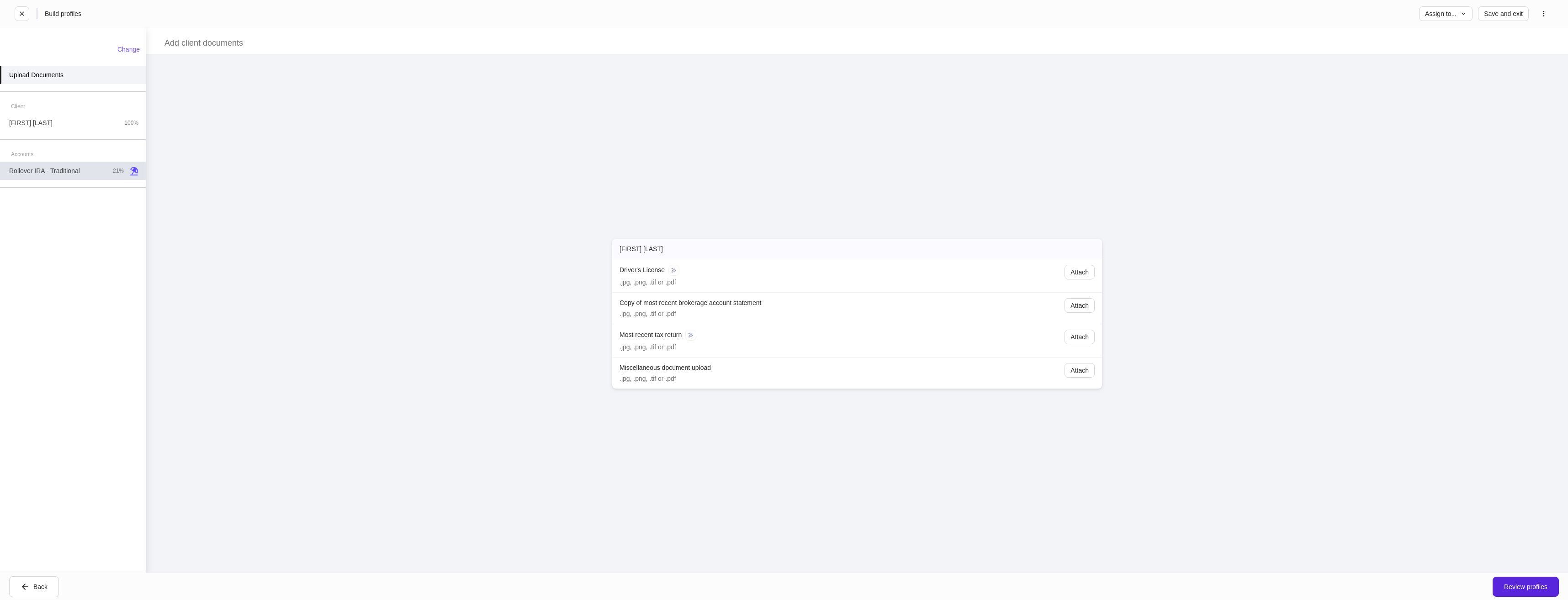 click on "Rollover IRA - Traditional" at bounding box center [44, 171] 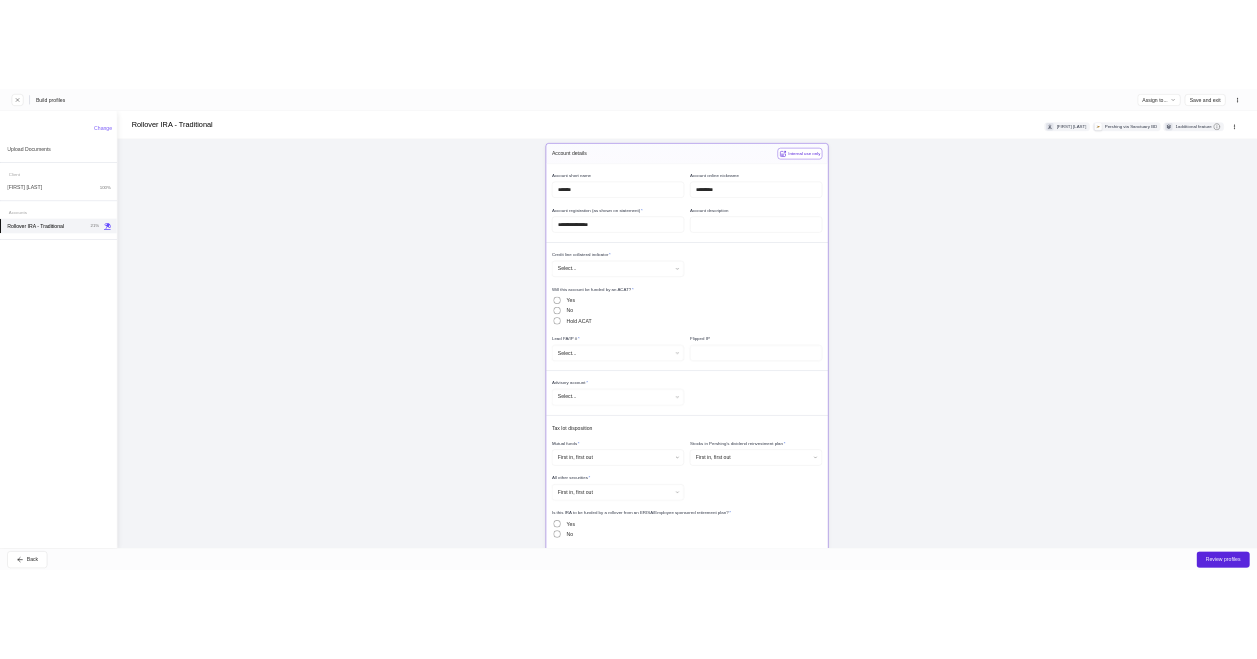 scroll, scrollTop: 0, scrollLeft: 0, axis: both 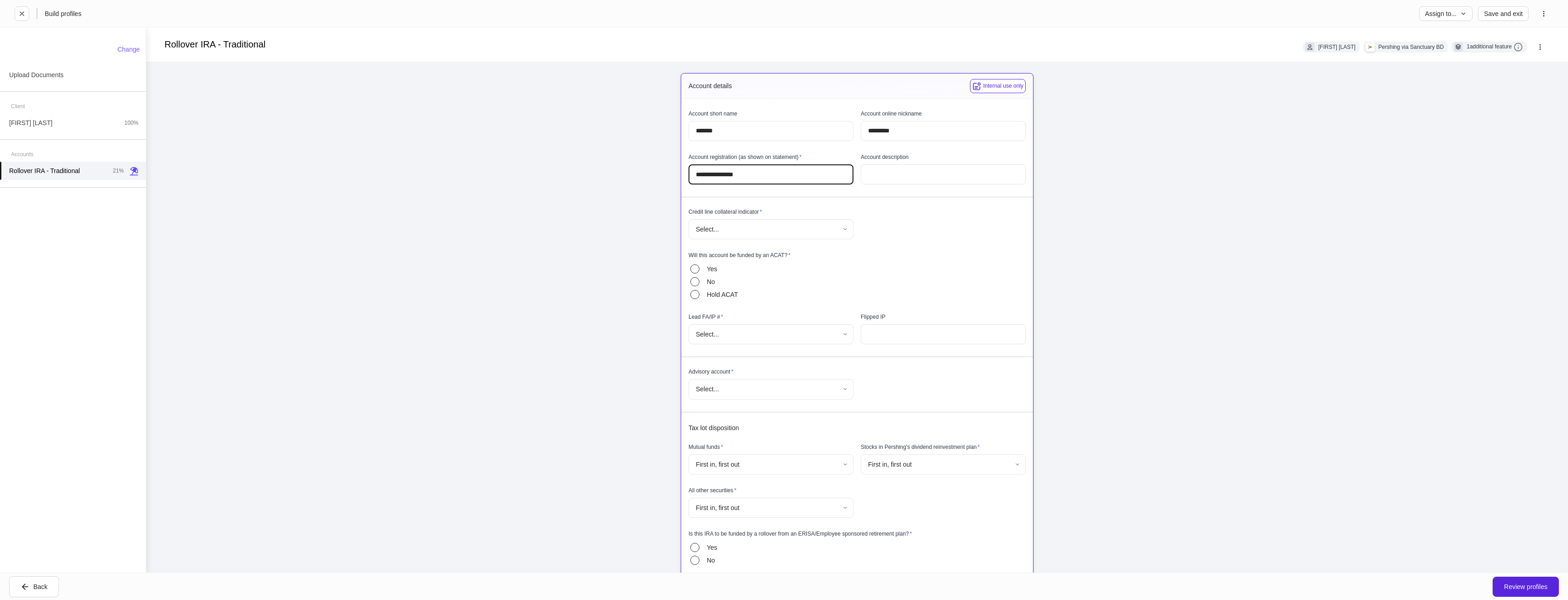 drag, startPoint x: 771, startPoint y: 169, endPoint x: 643, endPoint y: 174, distance: 128.0976 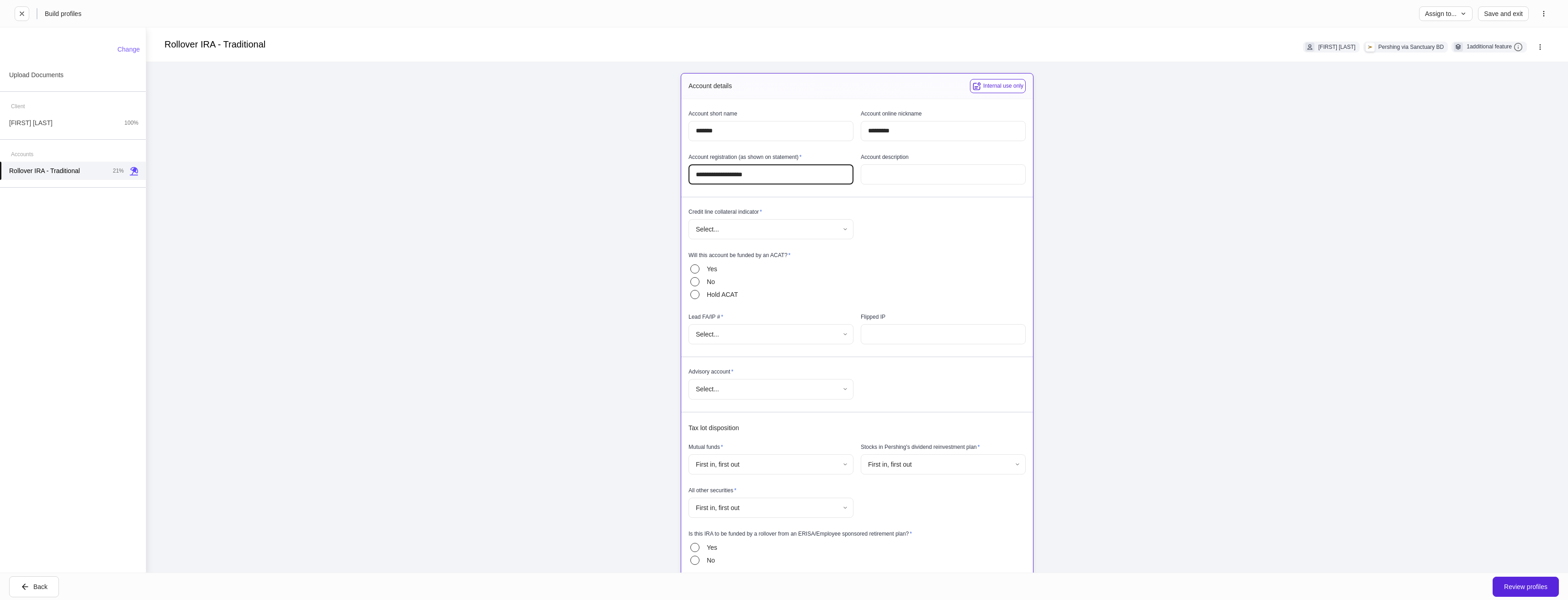 type on "**********" 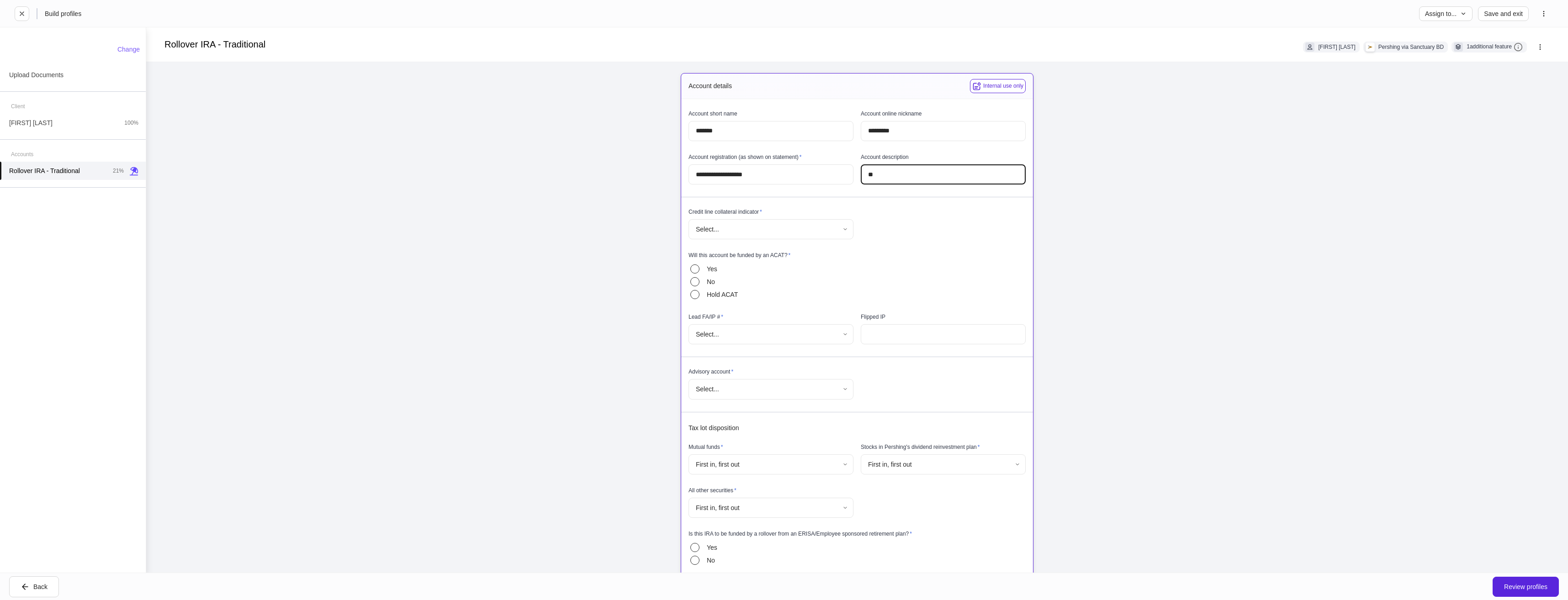 type on "*" 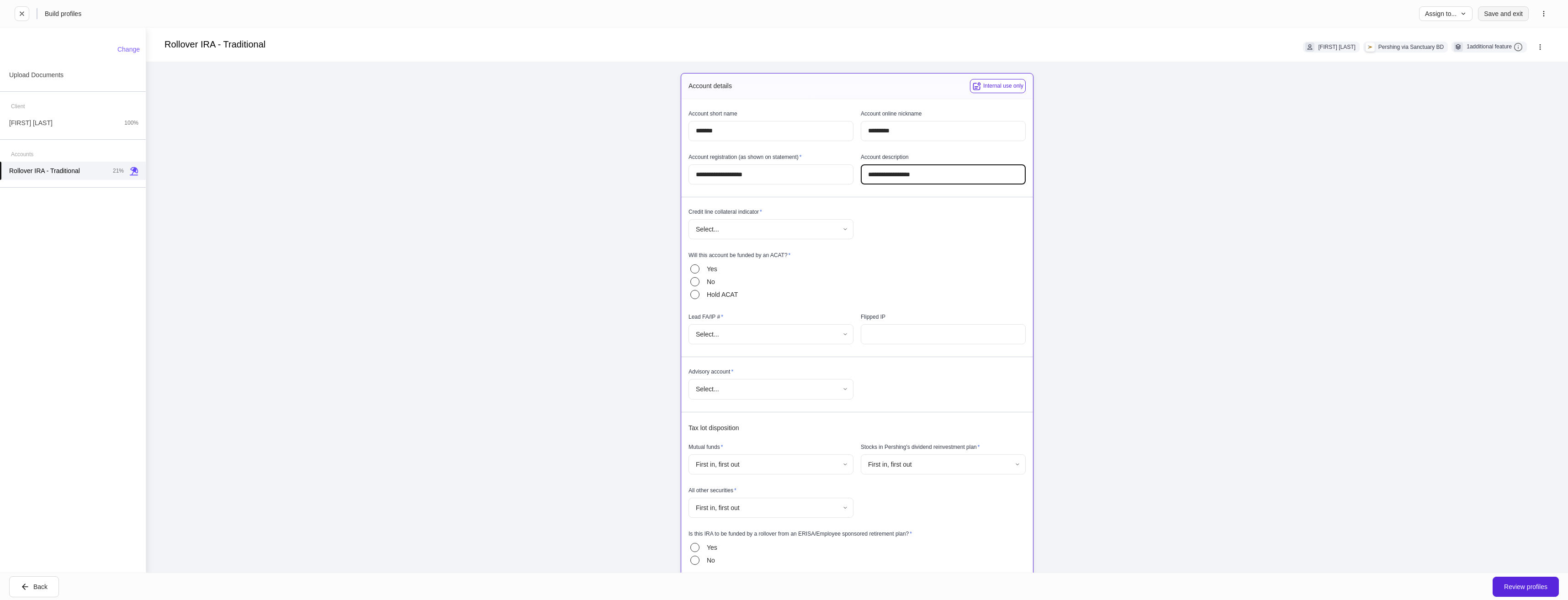 type on "**********" 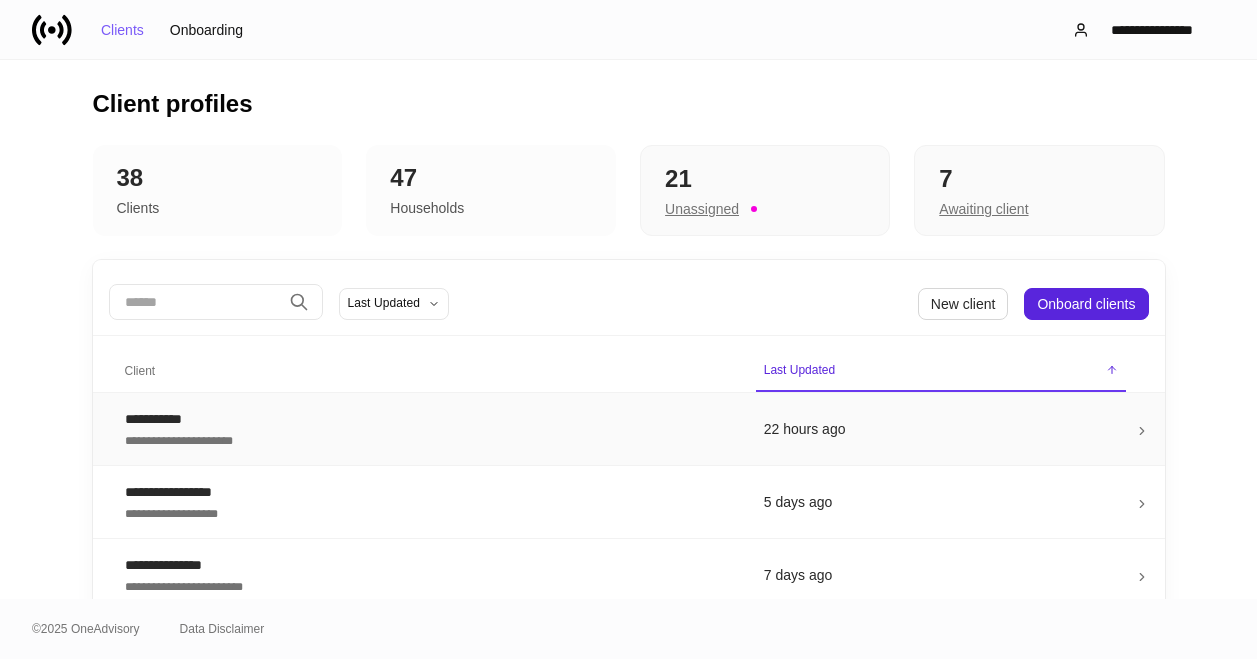 scroll, scrollTop: 0, scrollLeft: 0, axis: both 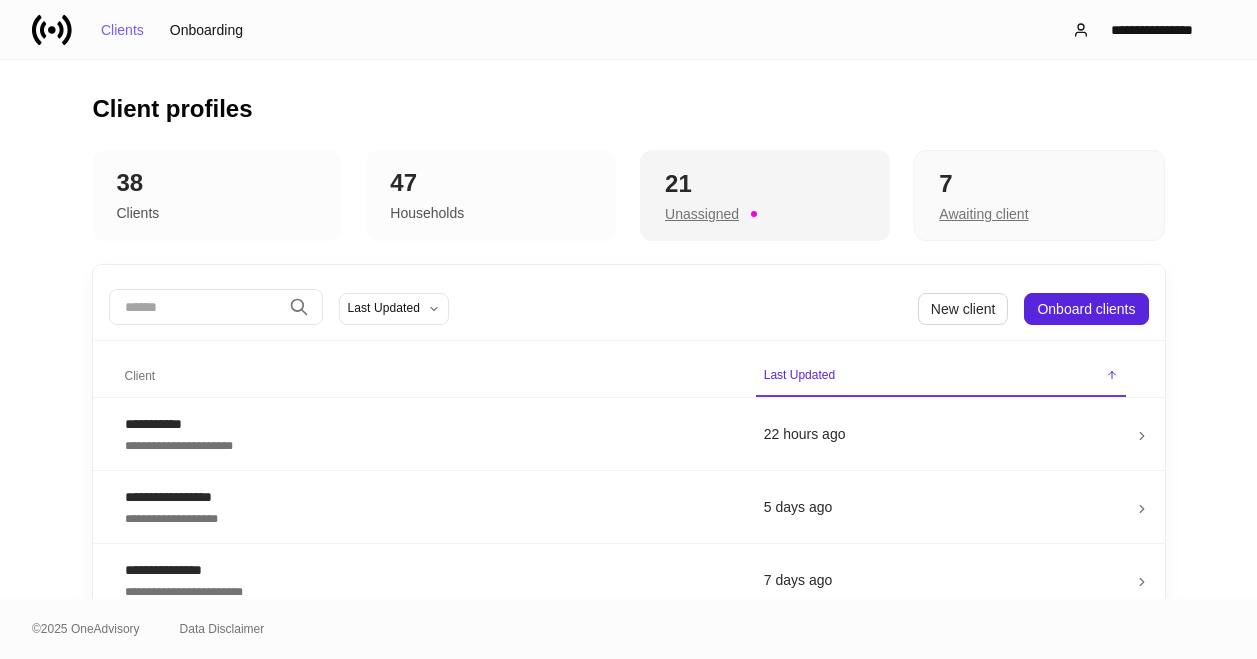 click on "21" at bounding box center (765, 184) 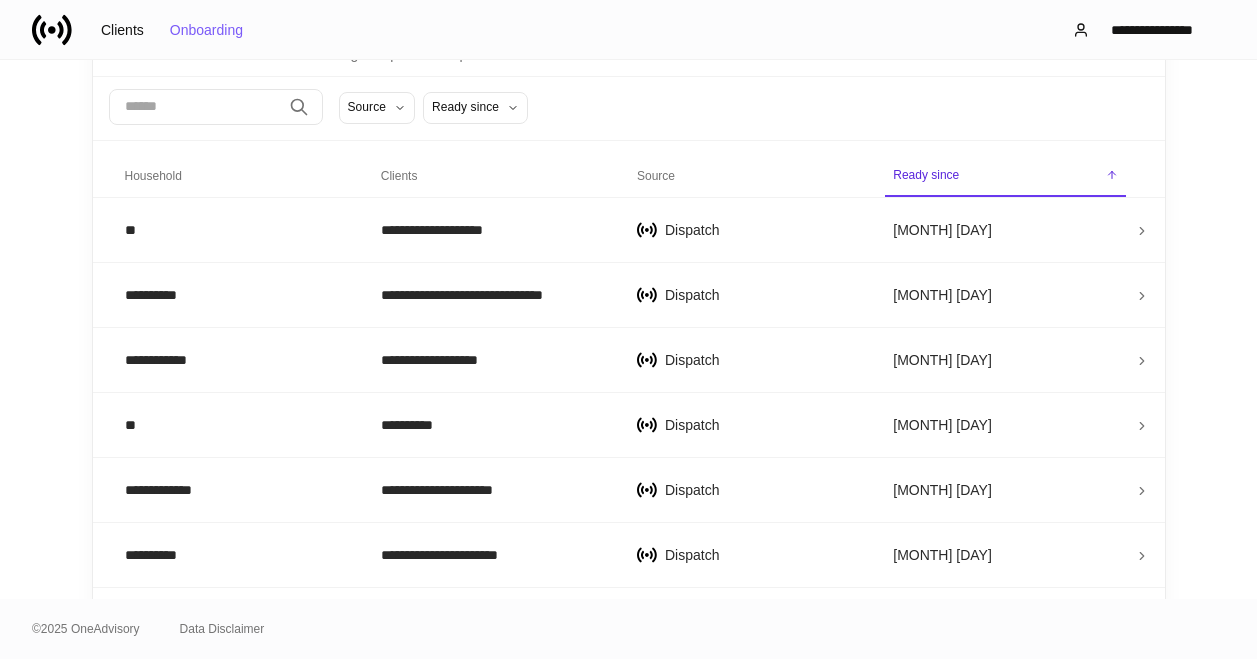 scroll, scrollTop: 0, scrollLeft: 0, axis: both 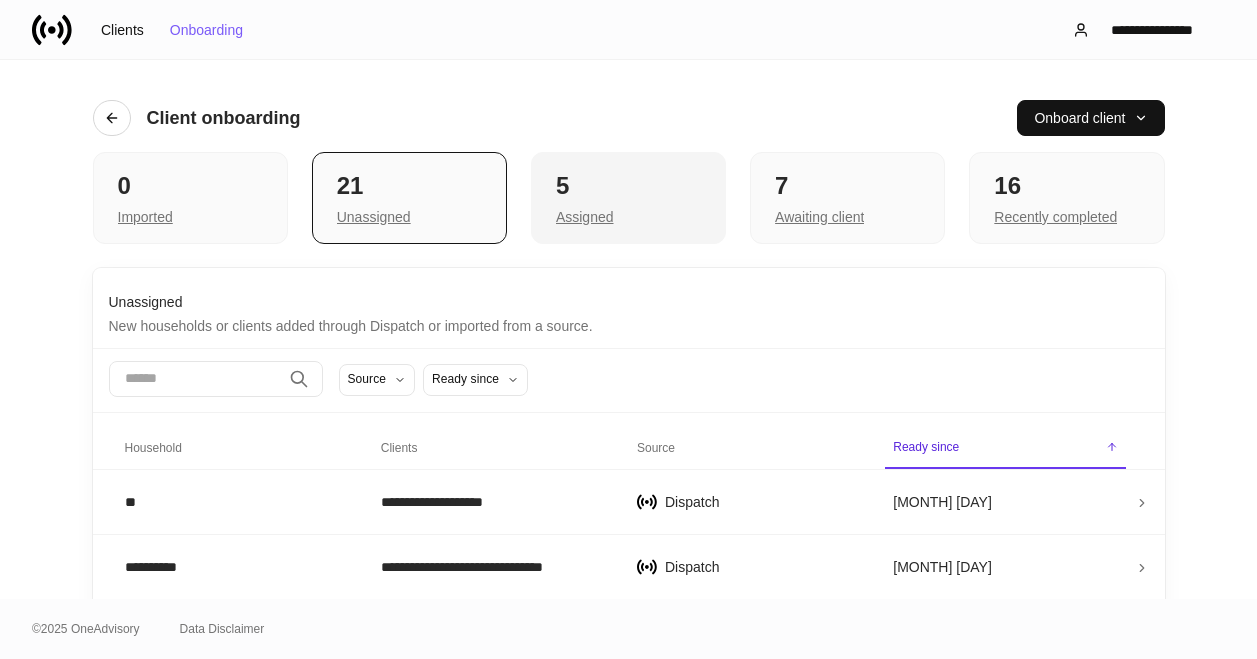 click on "5 Assigned" at bounding box center [628, 198] 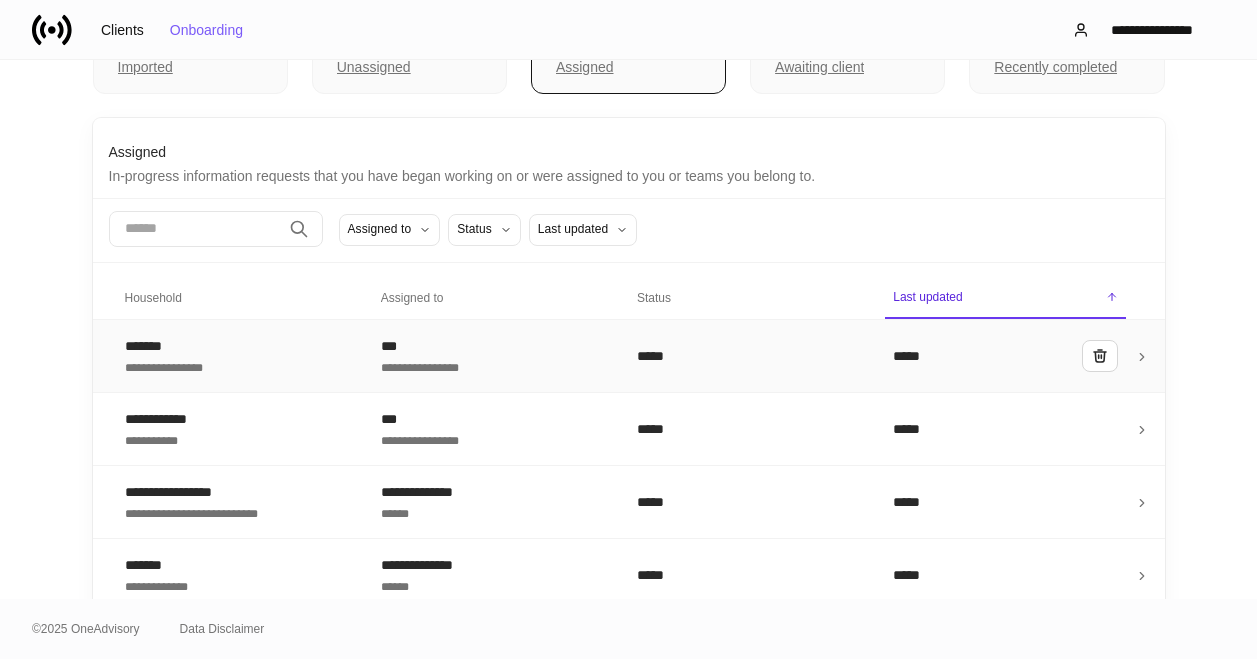 scroll, scrollTop: 0, scrollLeft: 0, axis: both 